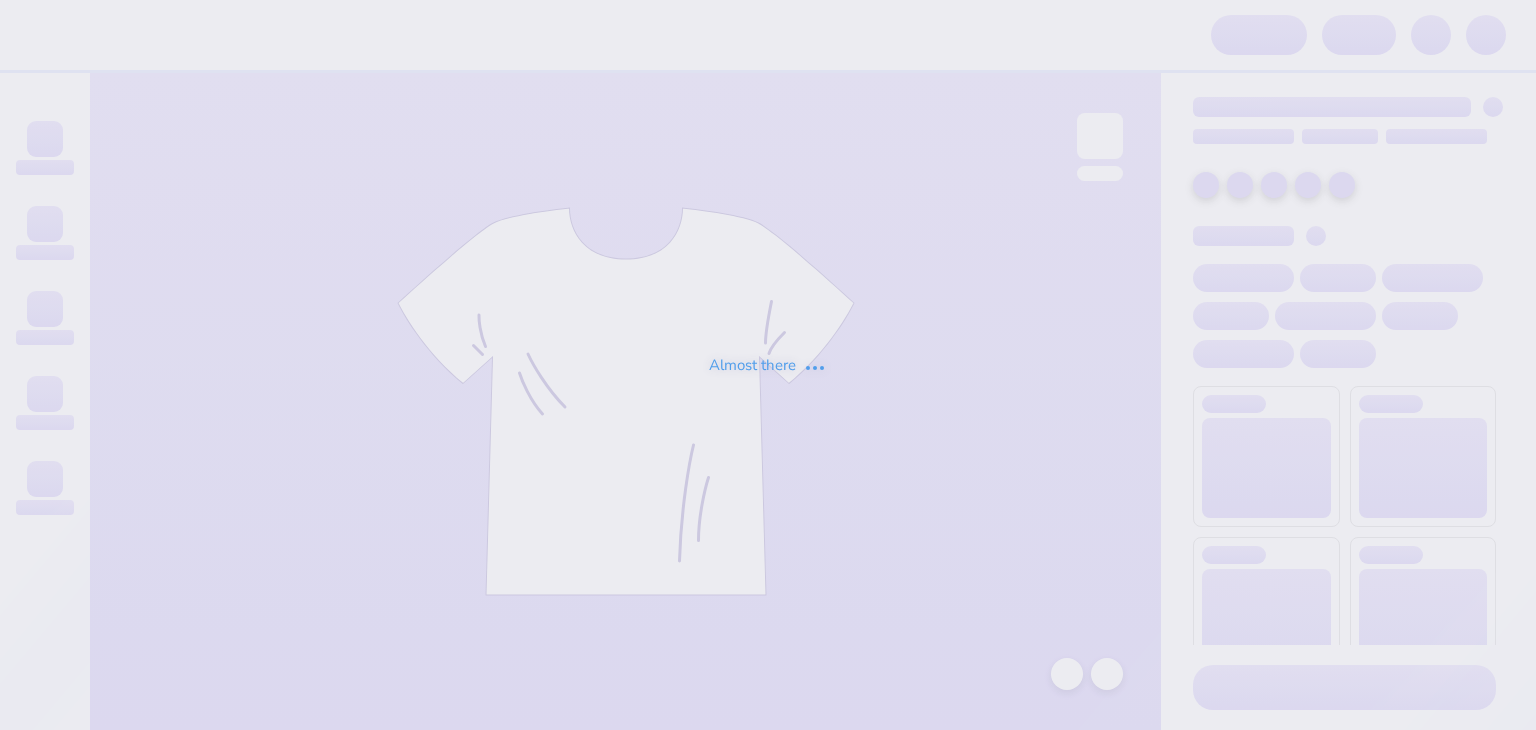 scroll, scrollTop: 0, scrollLeft: 0, axis: both 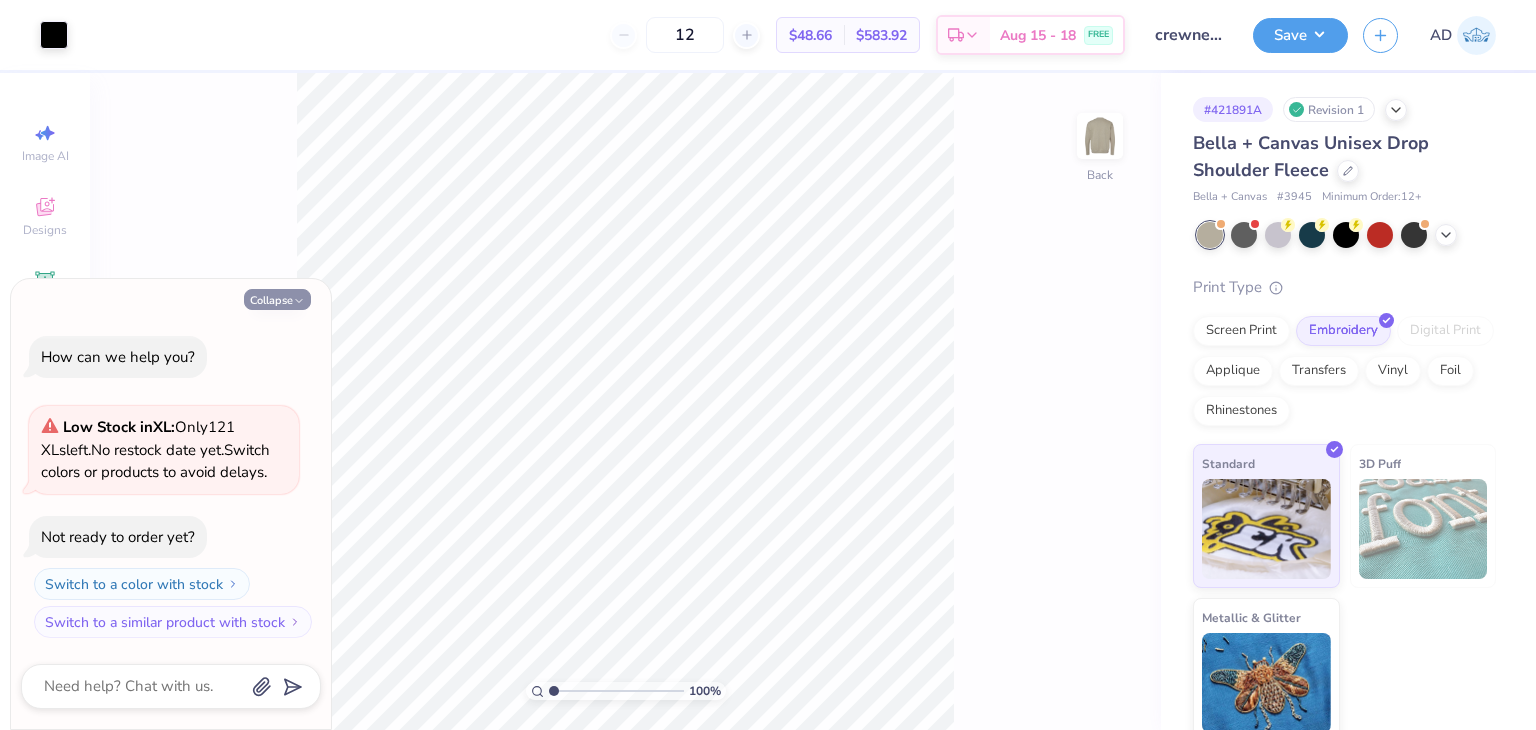 click on "Collapse" at bounding box center (277, 299) 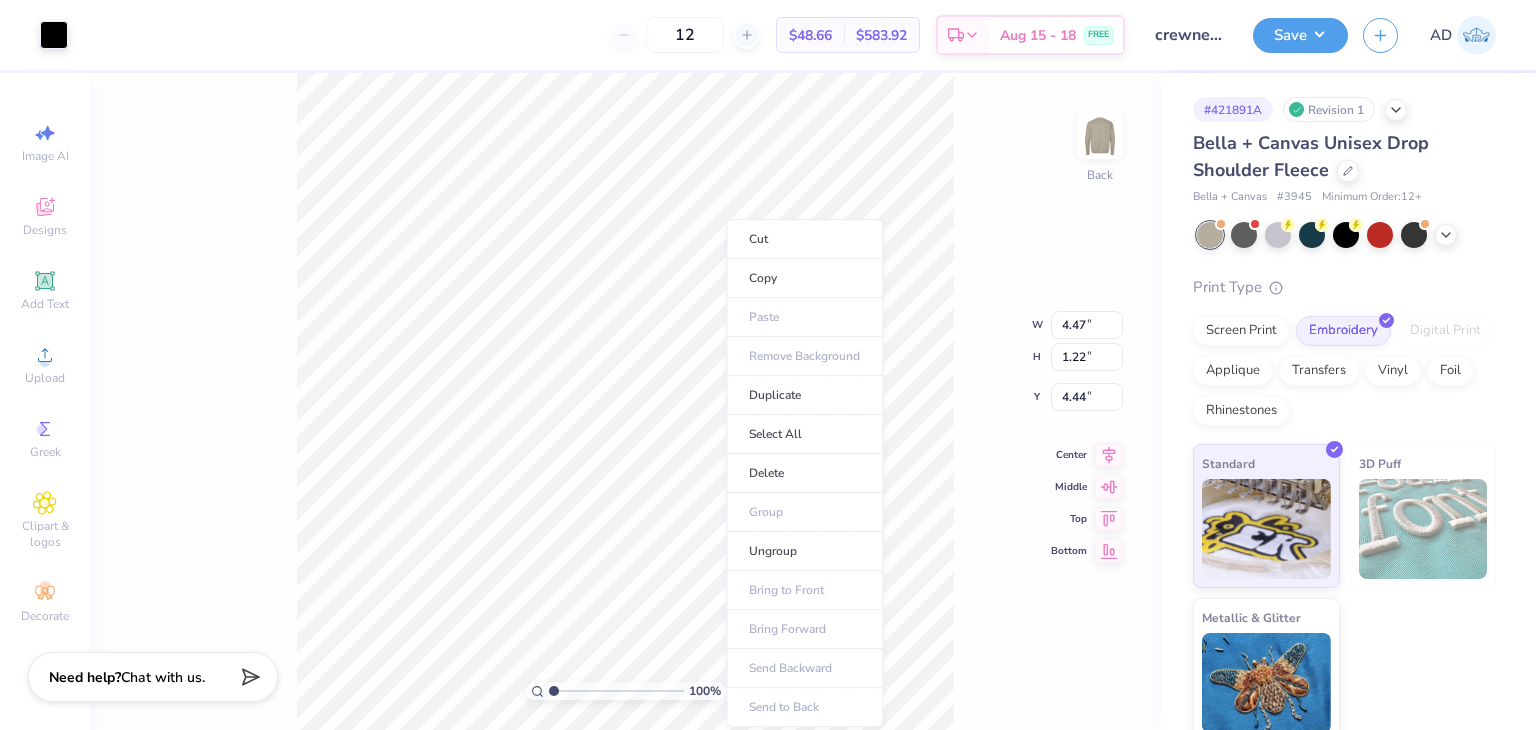 click on "Copy" at bounding box center [804, 278] 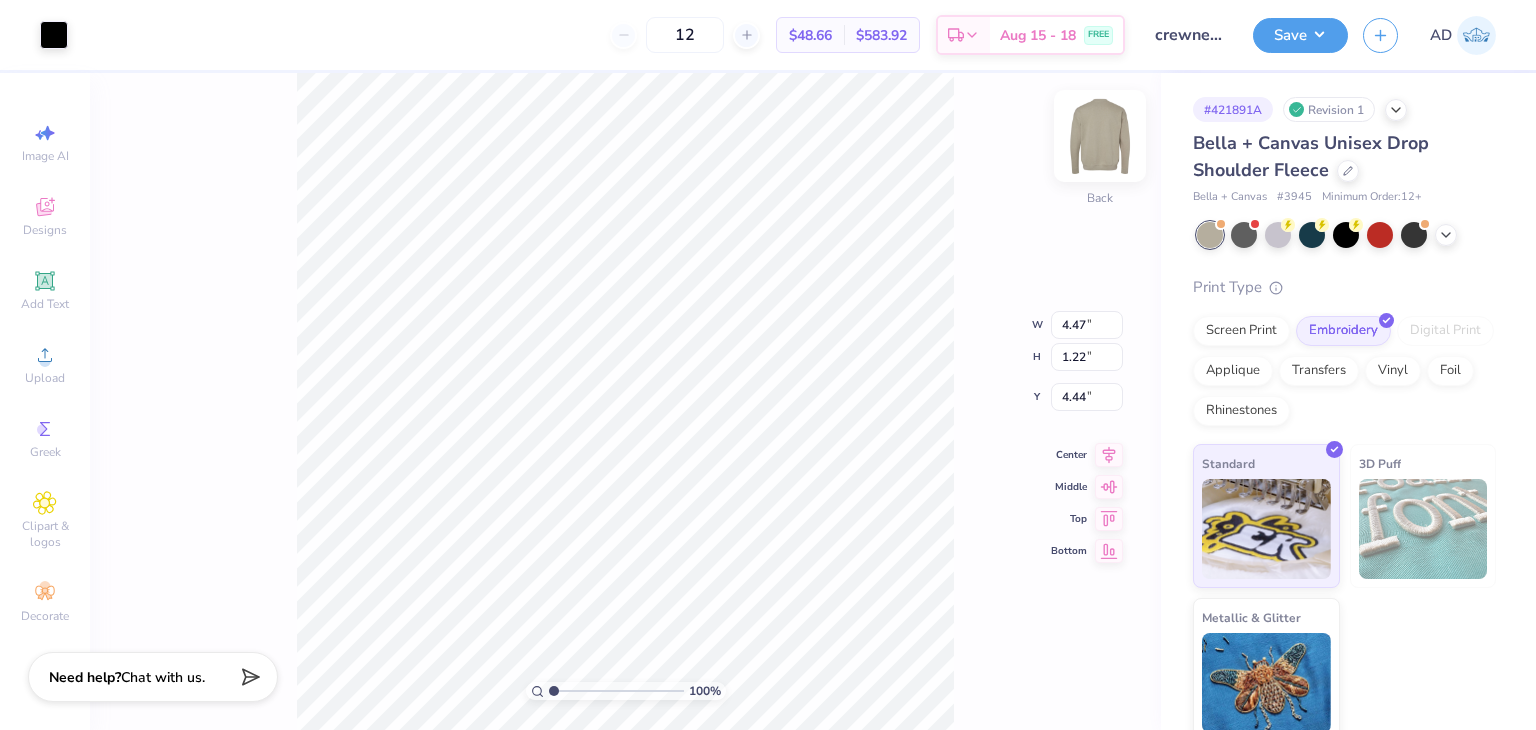 click at bounding box center (1100, 136) 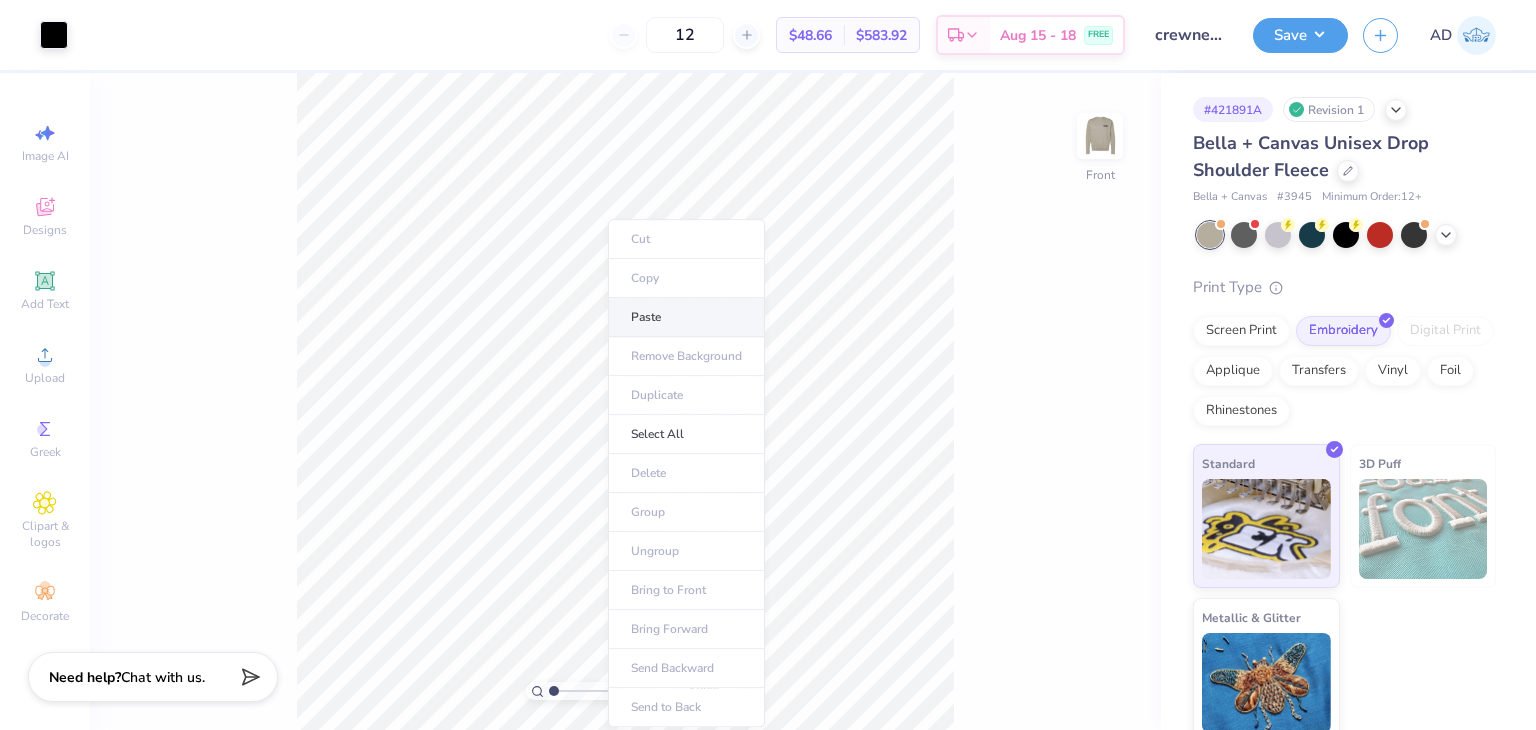 click on "Paste" at bounding box center (686, 317) 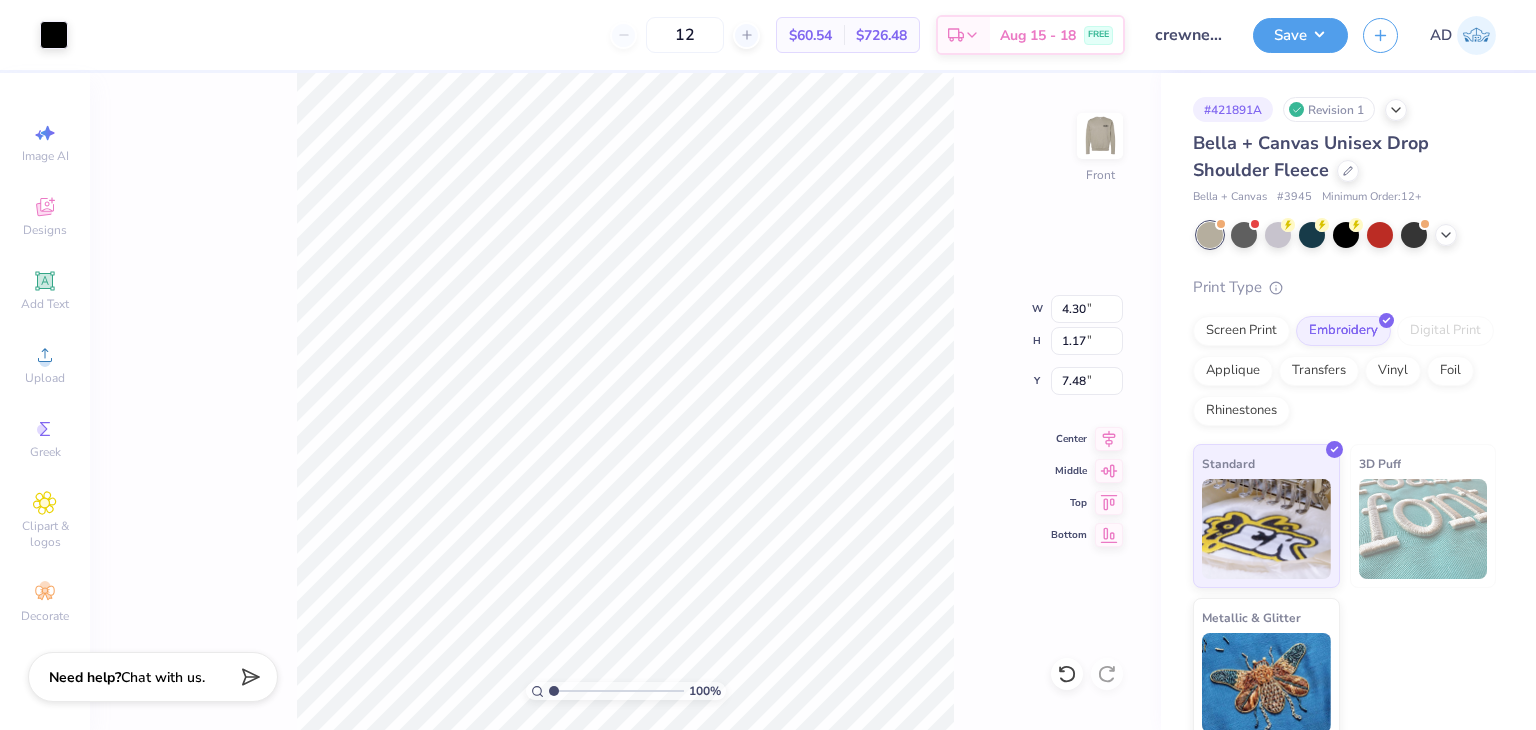 type on "9.41" 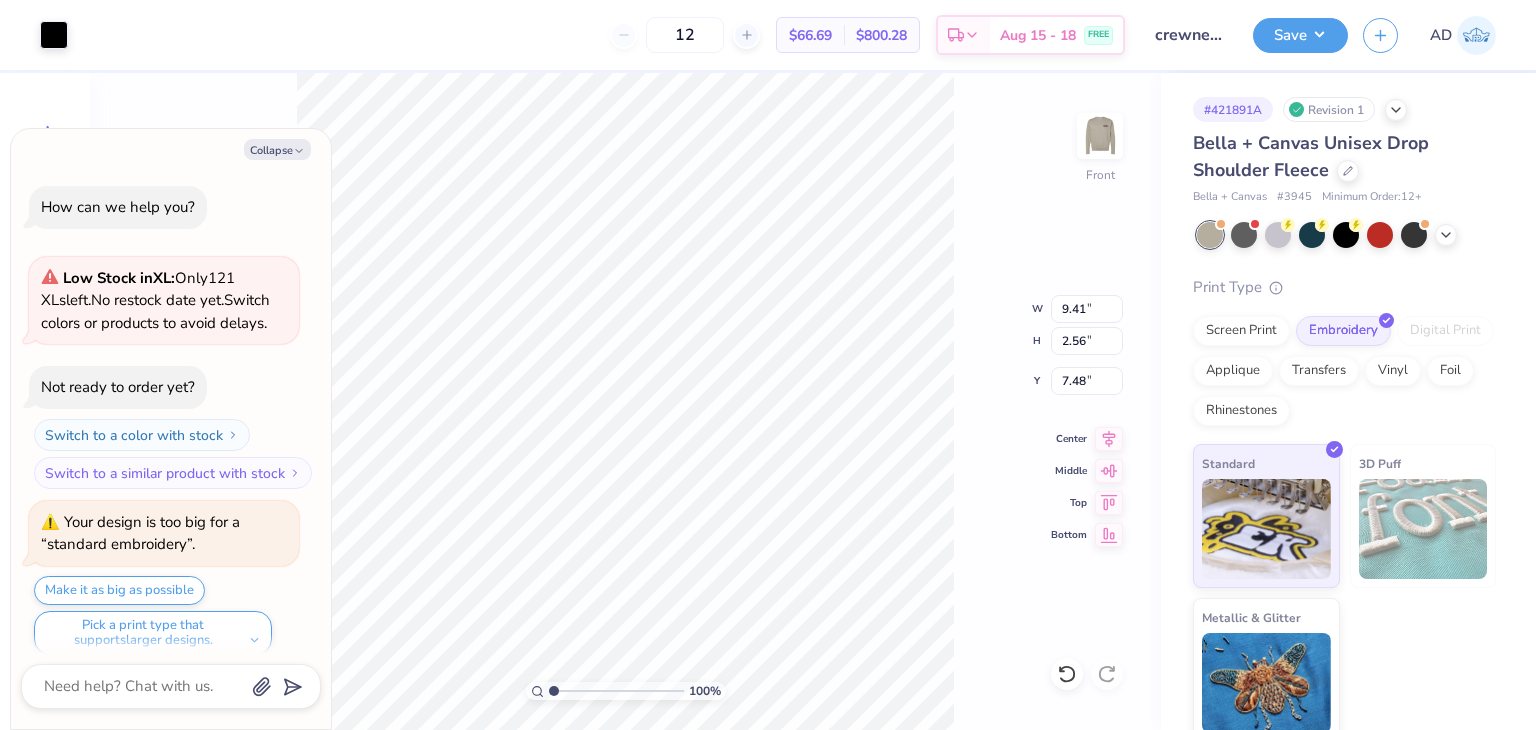 scroll, scrollTop: 15, scrollLeft: 0, axis: vertical 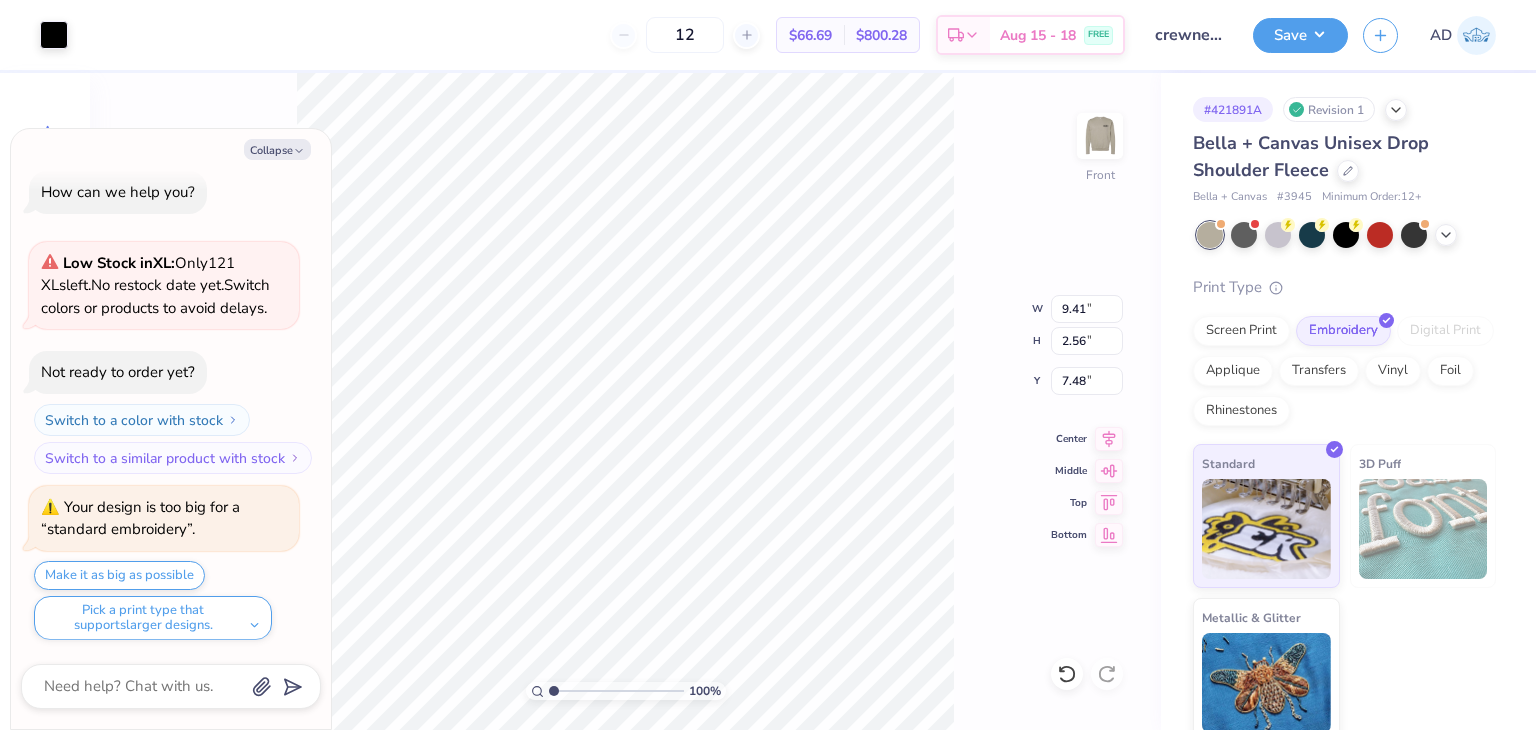 type on "x" 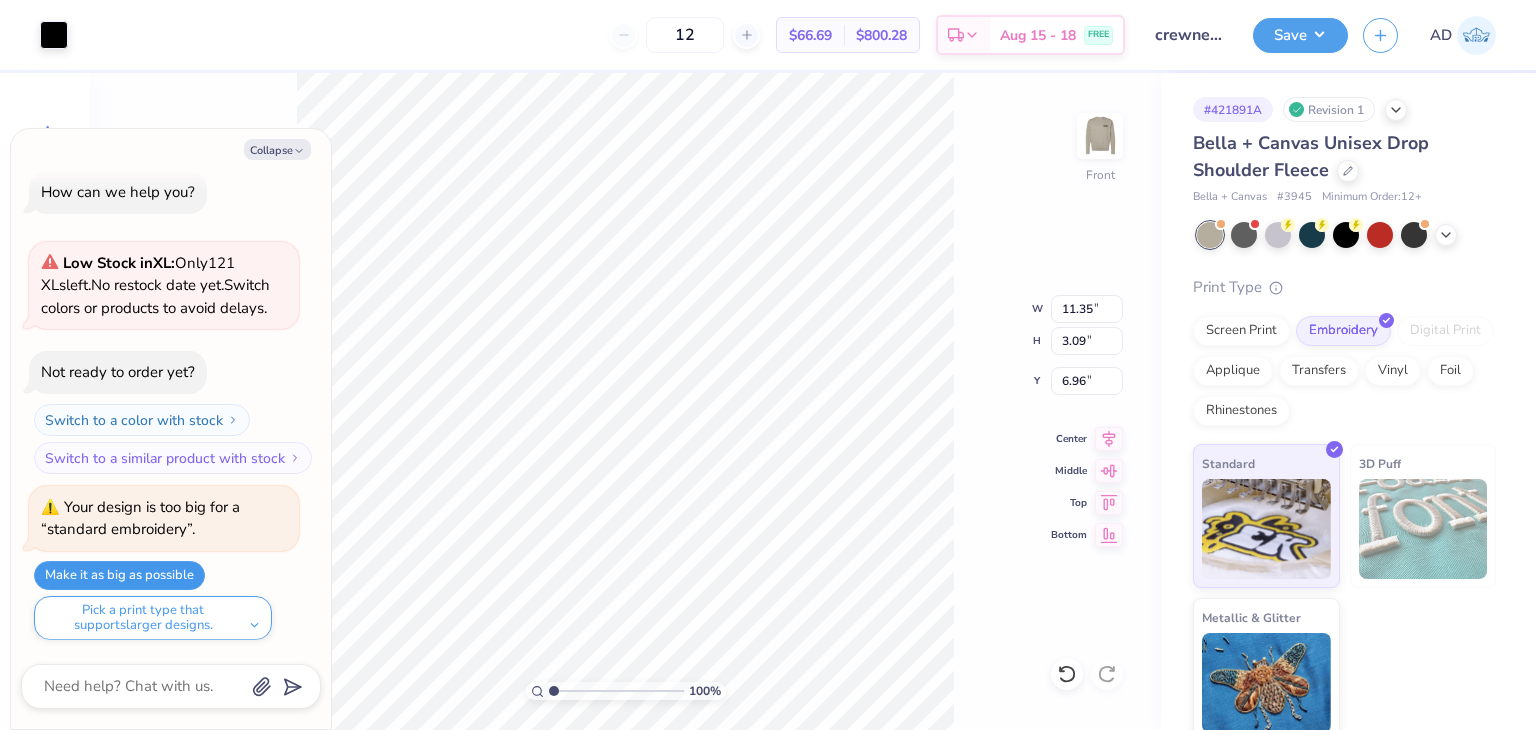 click on "Make it as big as possible" at bounding box center [119, 575] 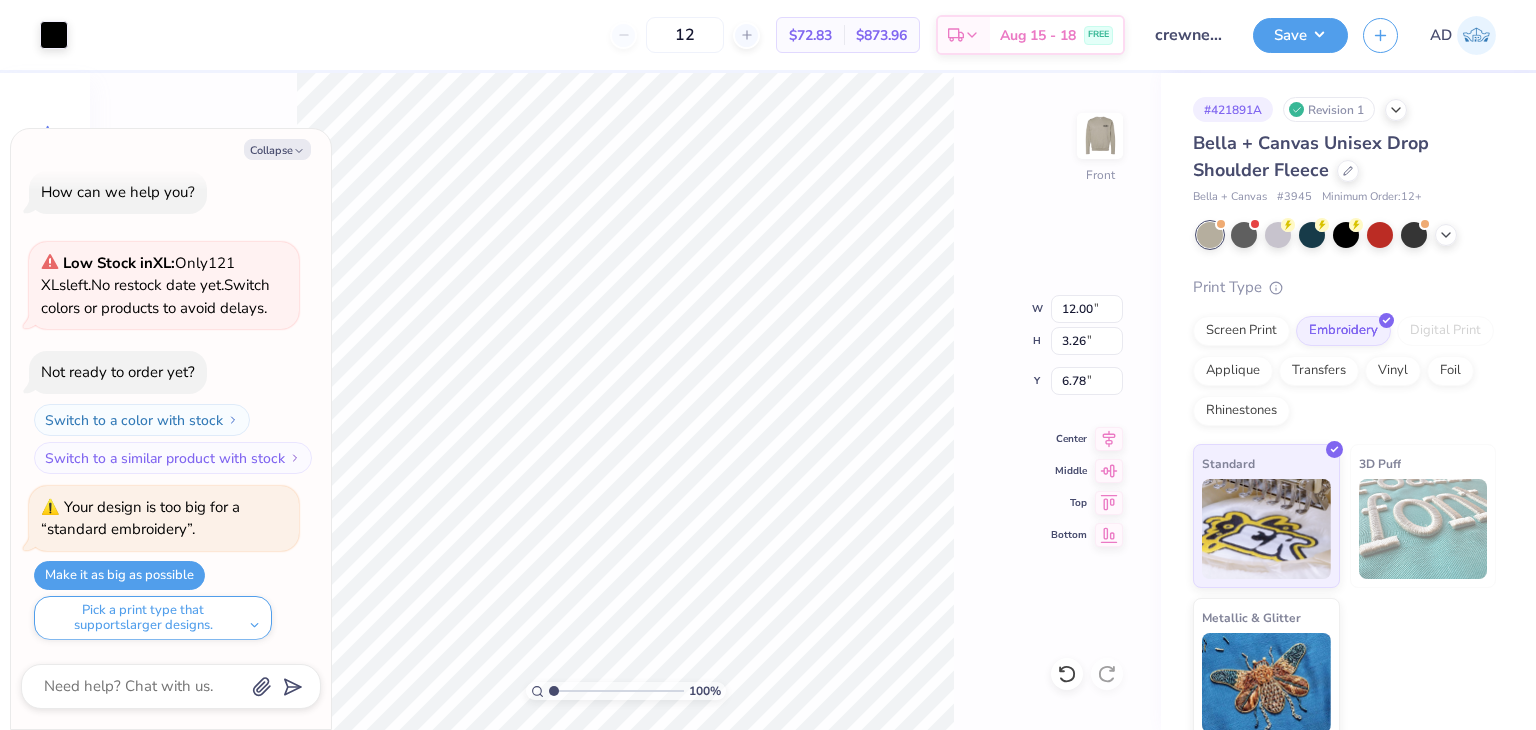 type on "x" 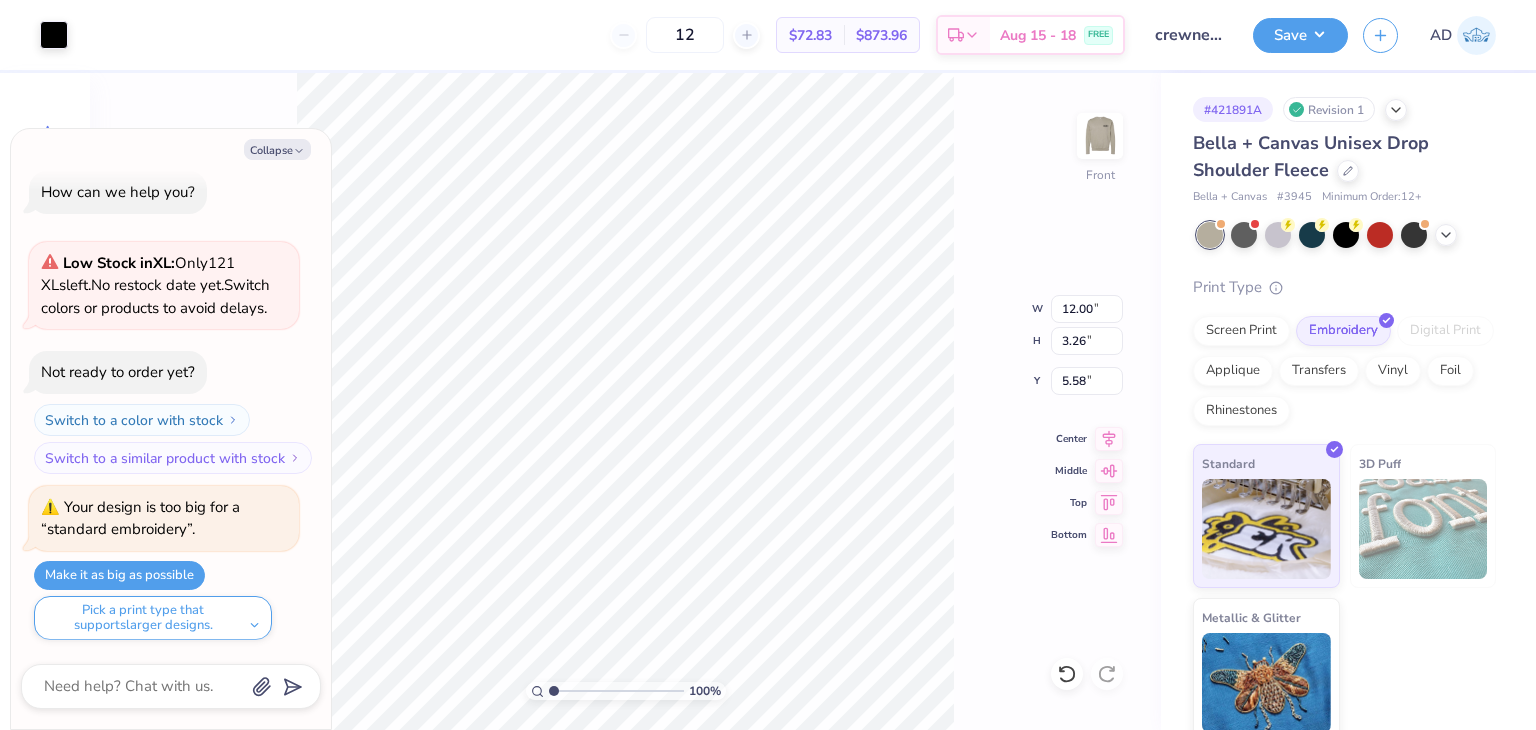 click on "100  % Front W 12.00 12.00 " H 3.26 3.26 " Y 5.58 5.58 " Center Middle Top Bottom" at bounding box center (625, 401) 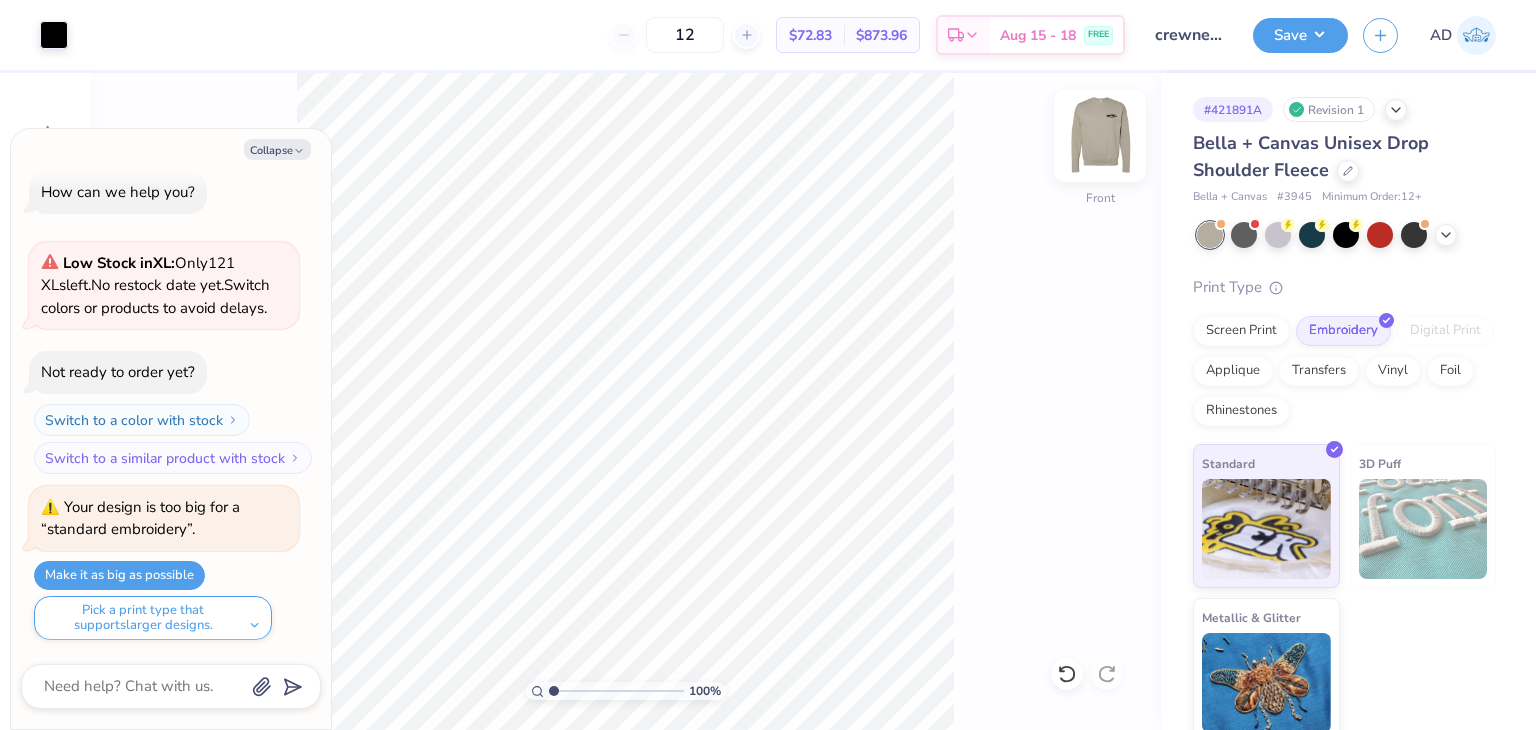 click at bounding box center [1100, 136] 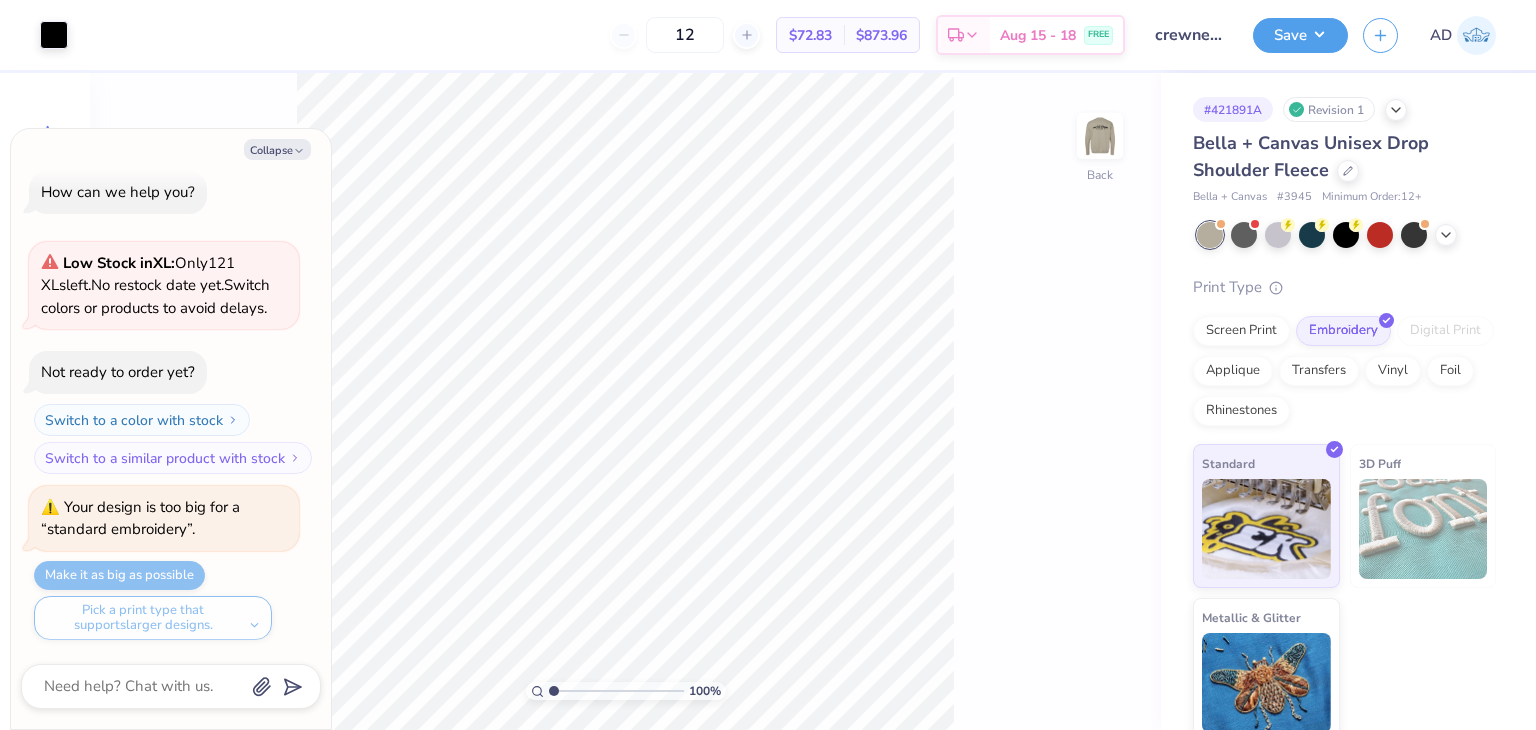 click at bounding box center [1100, 136] 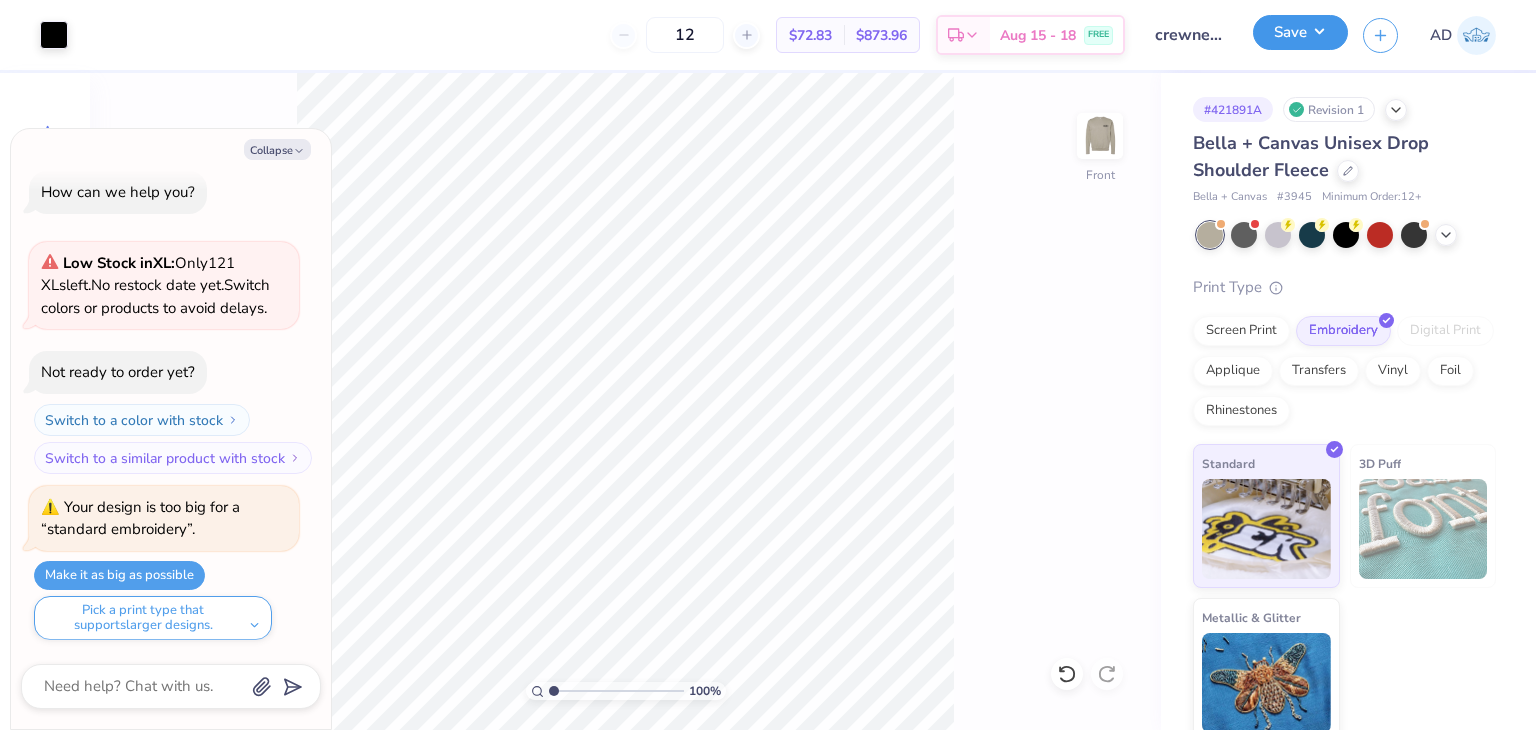 click on "Save" at bounding box center (1300, 32) 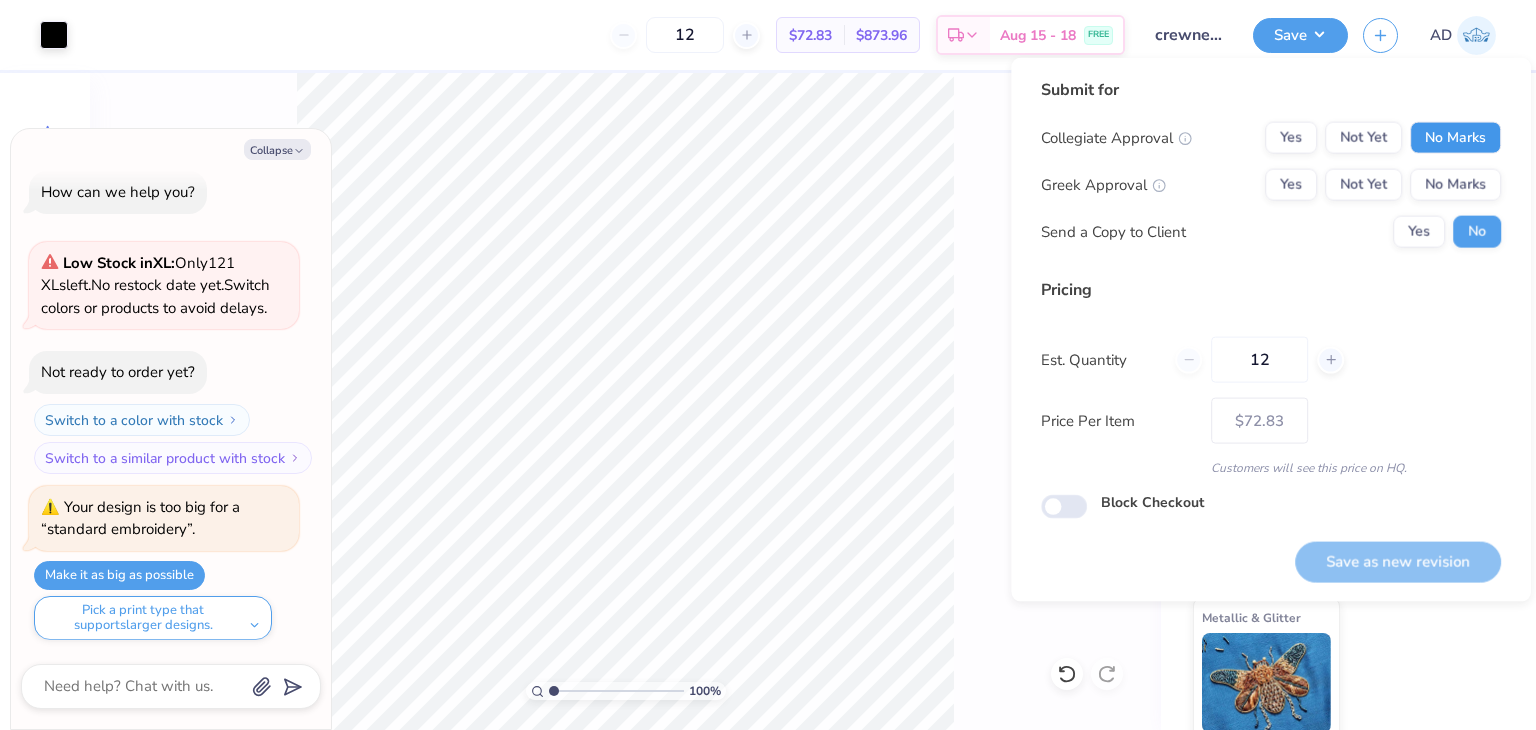 click on "No Marks" at bounding box center [1455, 138] 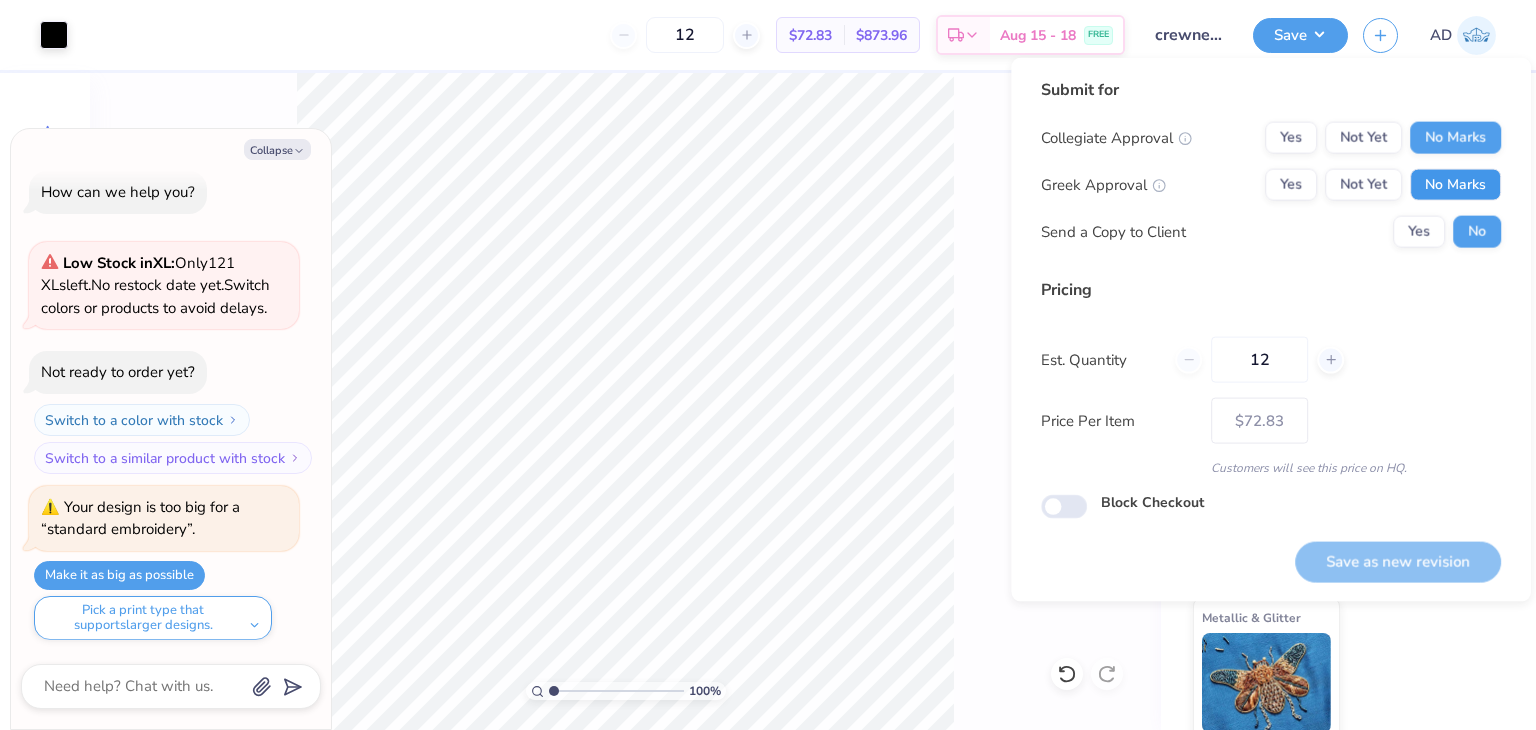 click on "No Marks" at bounding box center [1455, 185] 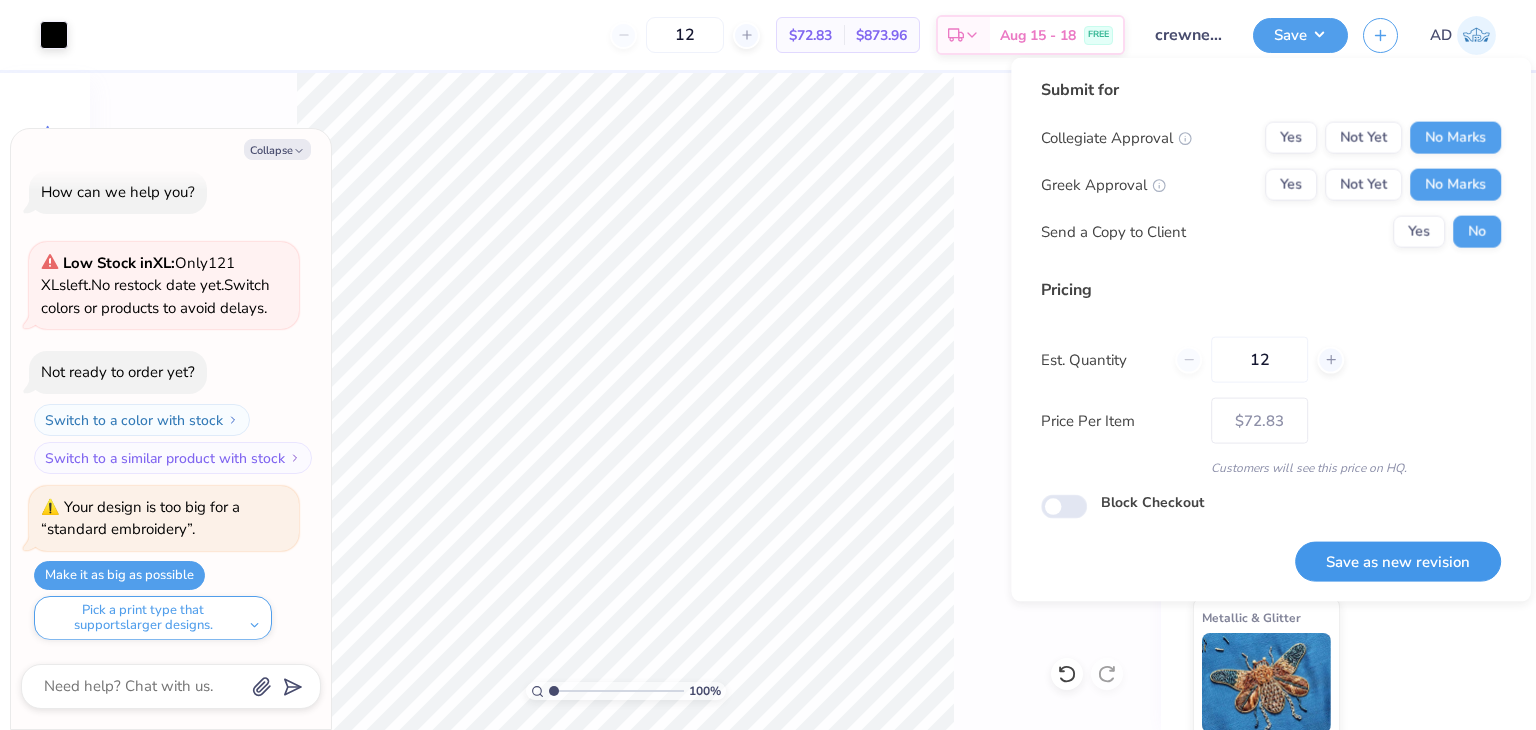 click on "Save as new revision" at bounding box center [1398, 561] 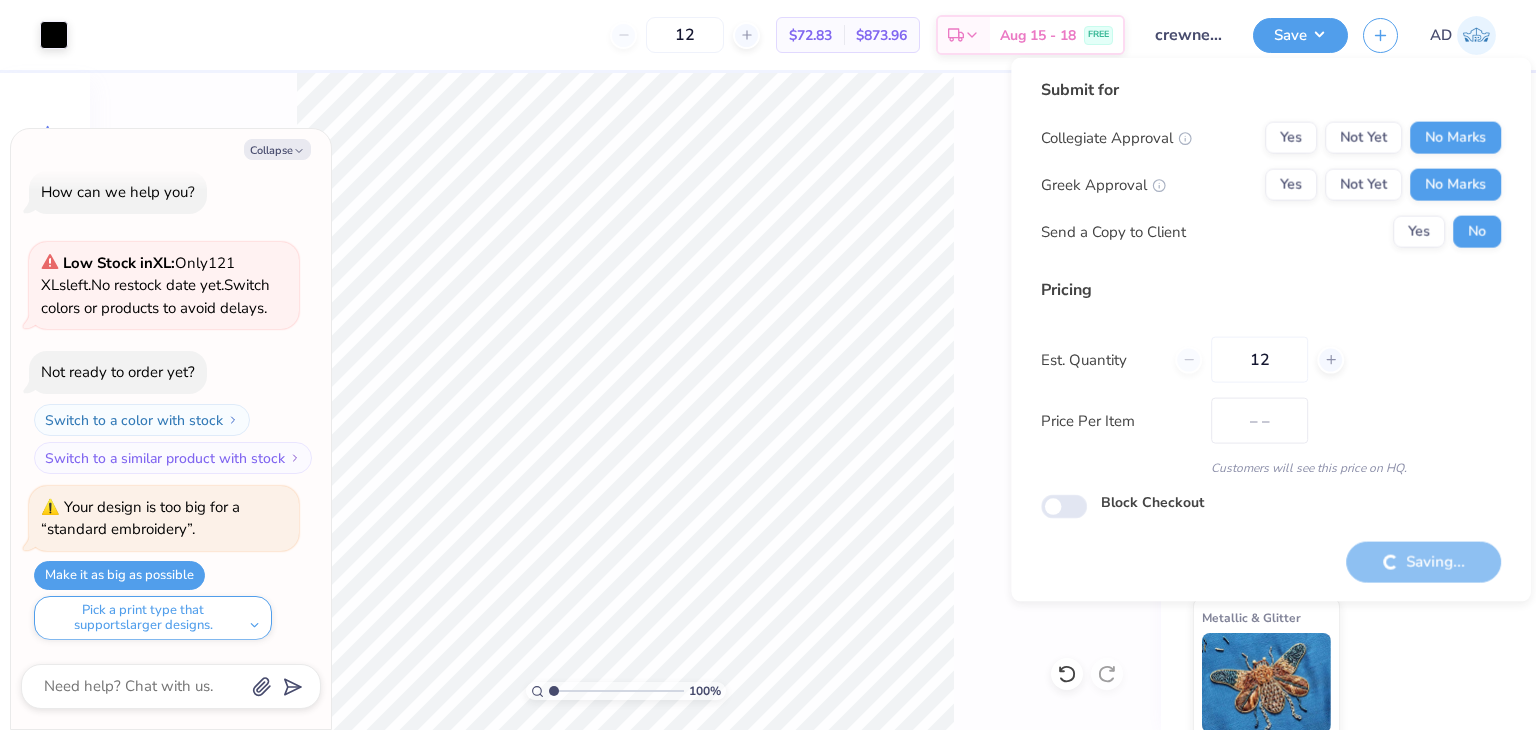 type on "$72.83" 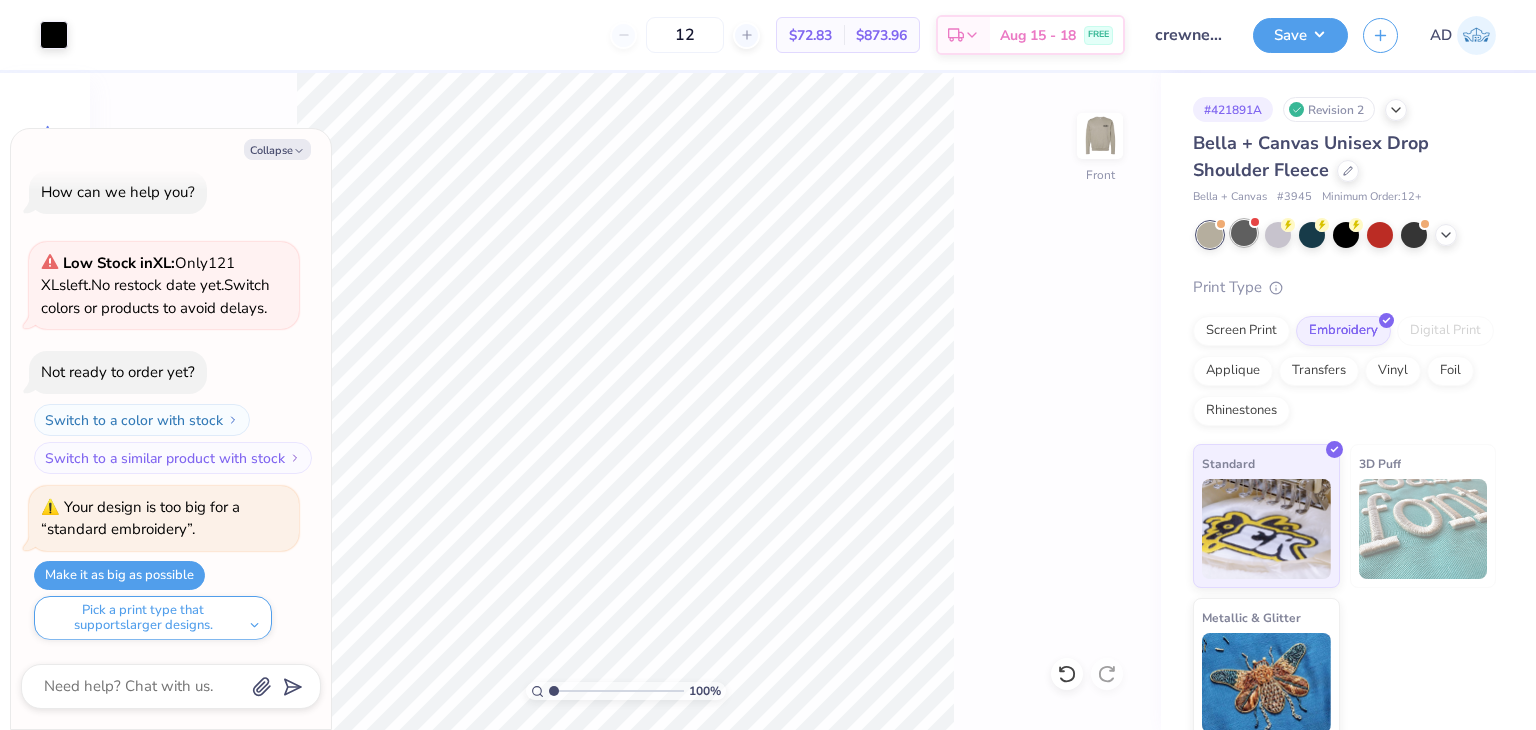 click at bounding box center (1244, 233) 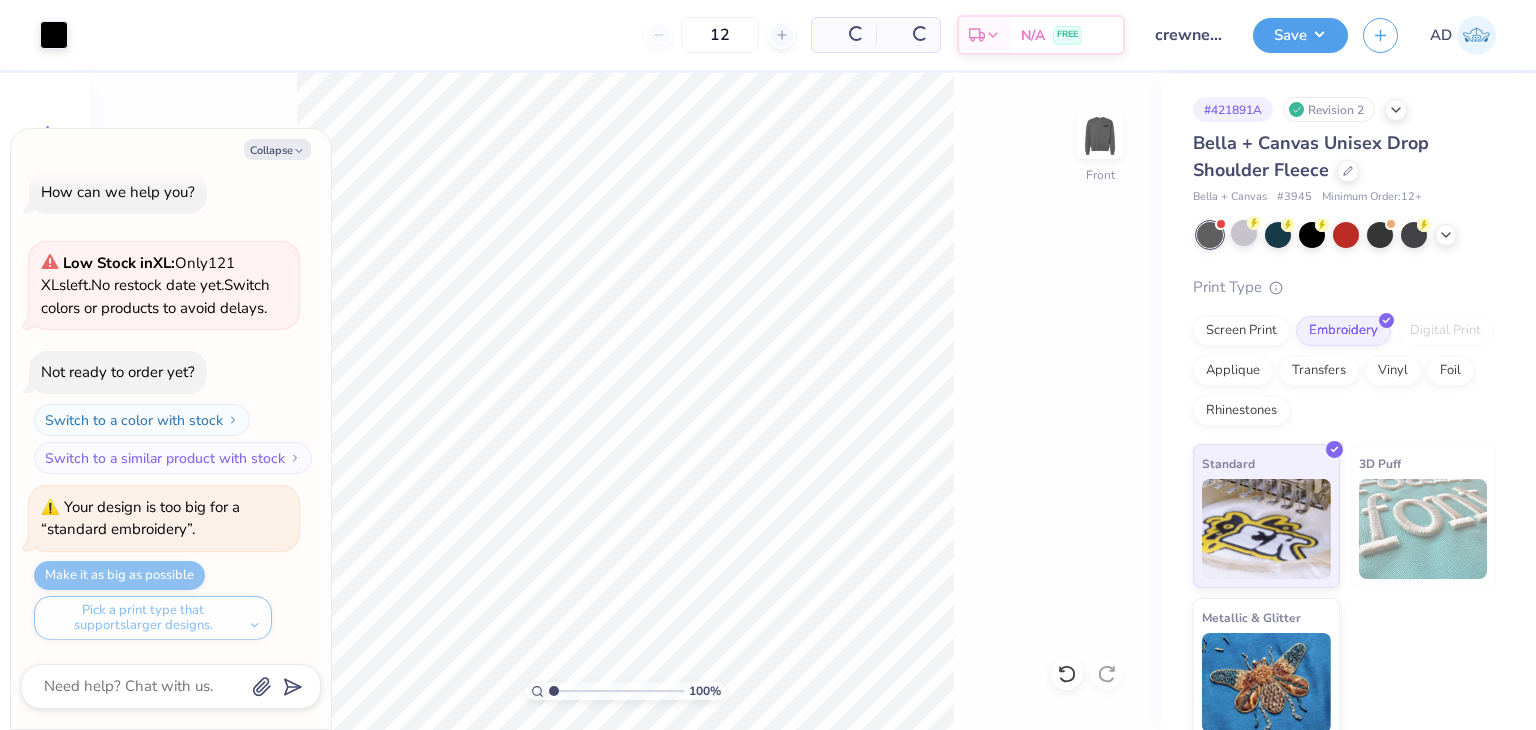 scroll, scrollTop: 297, scrollLeft: 0, axis: vertical 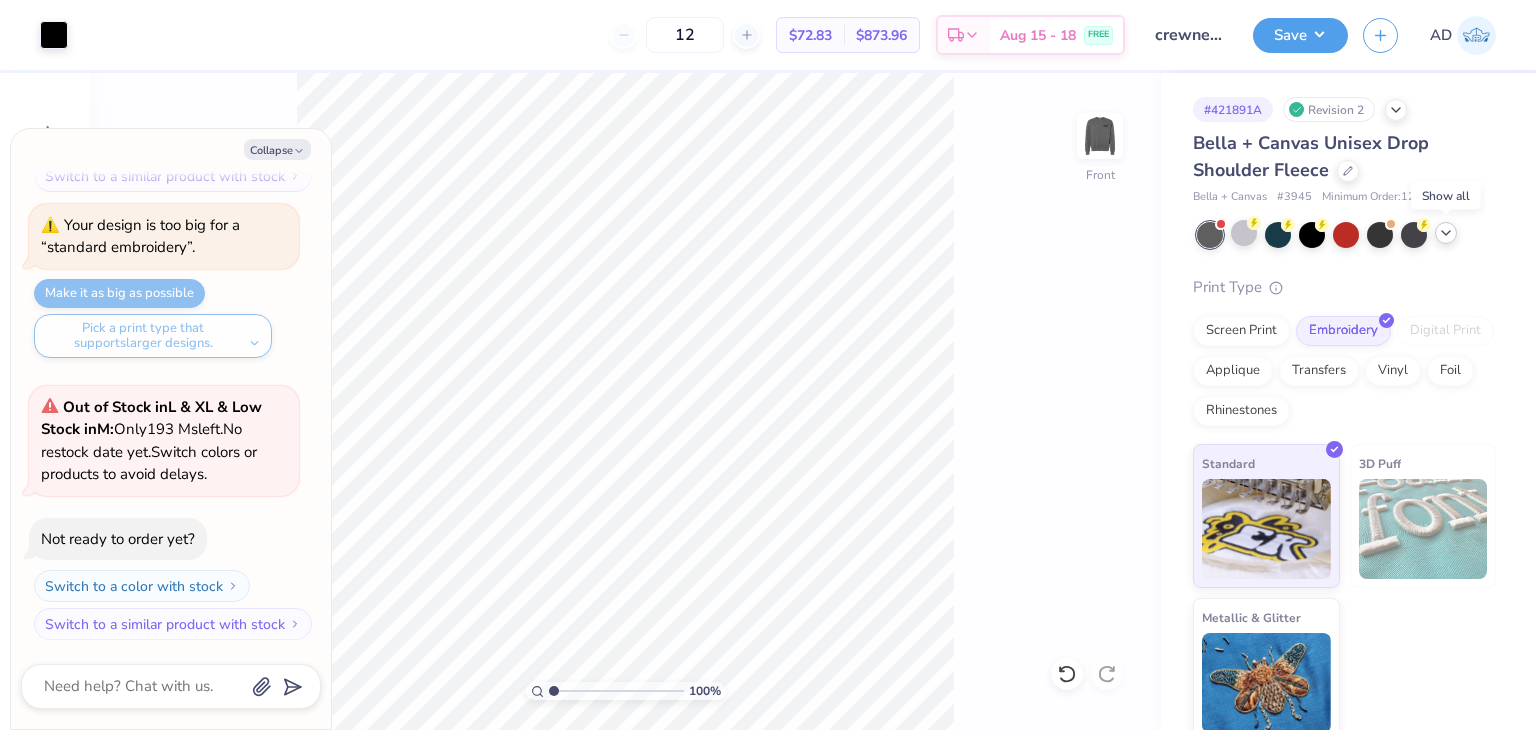 click at bounding box center (1446, 233) 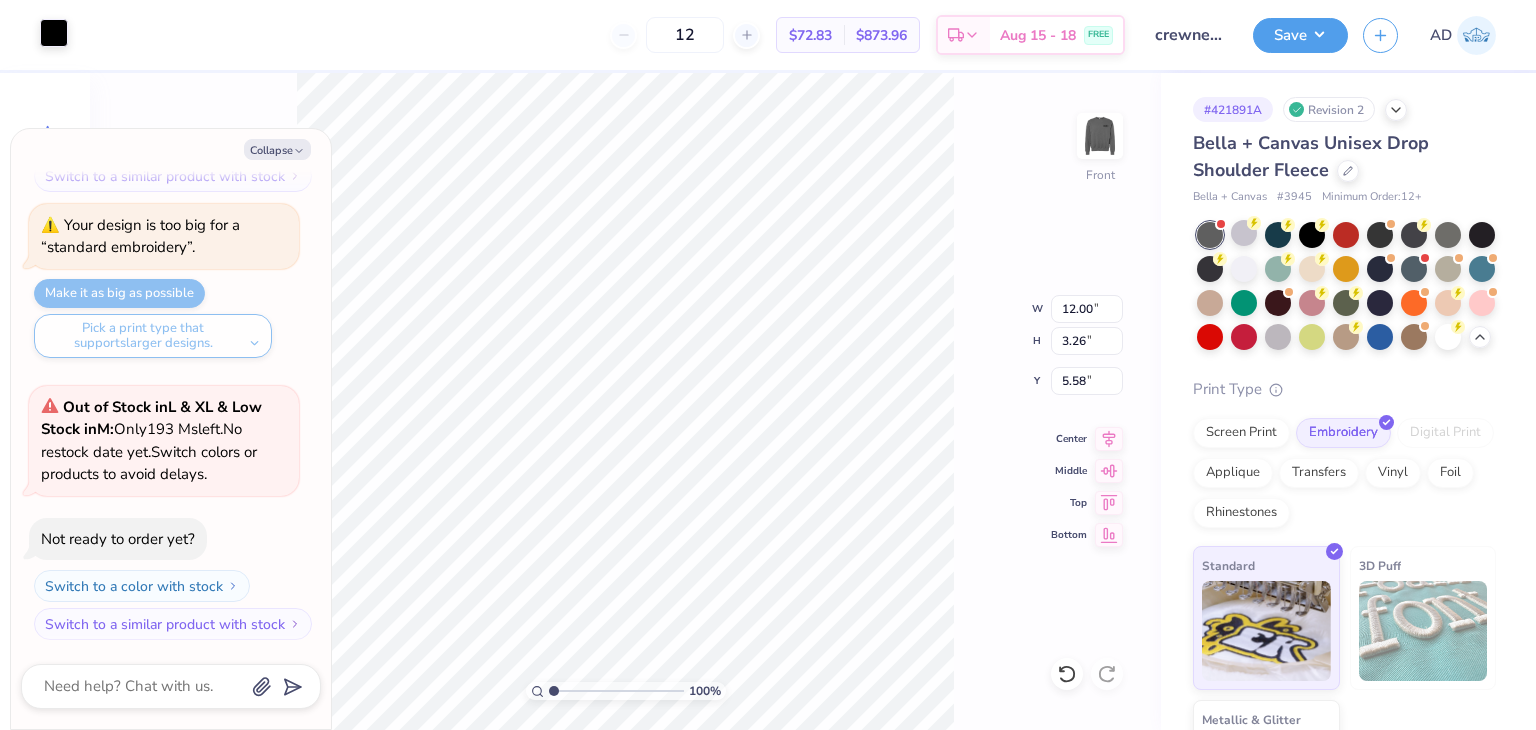 click at bounding box center (54, 33) 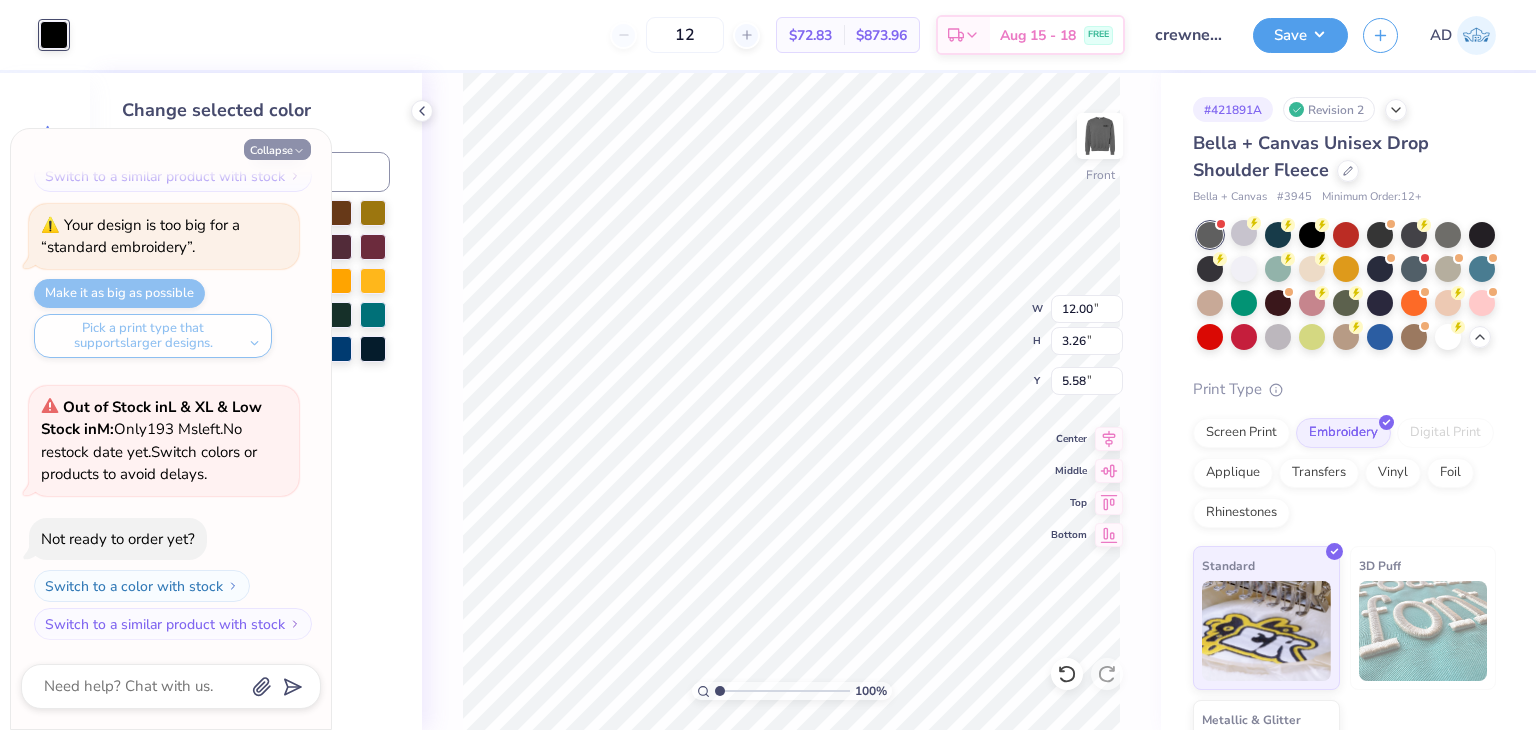 click 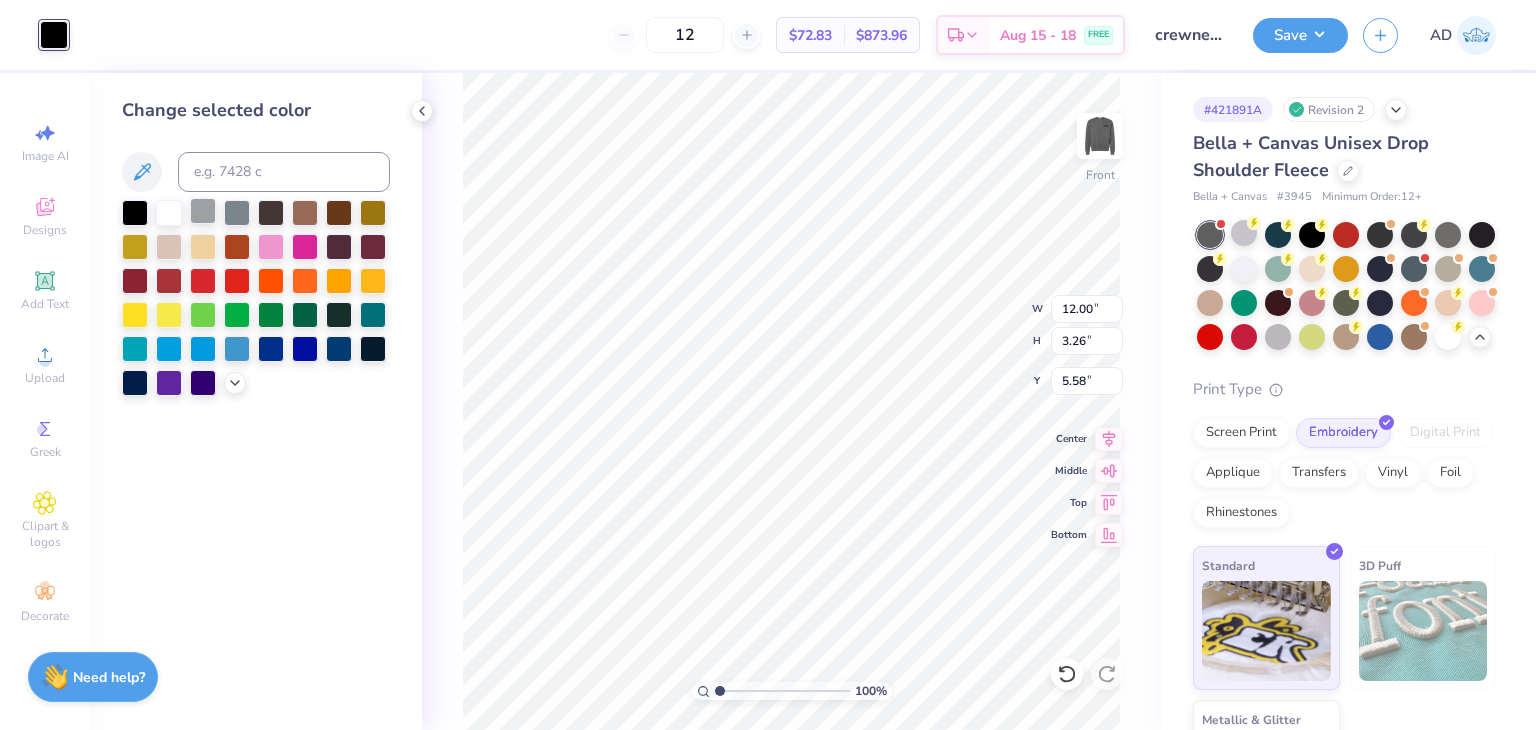 click at bounding box center (169, 213) 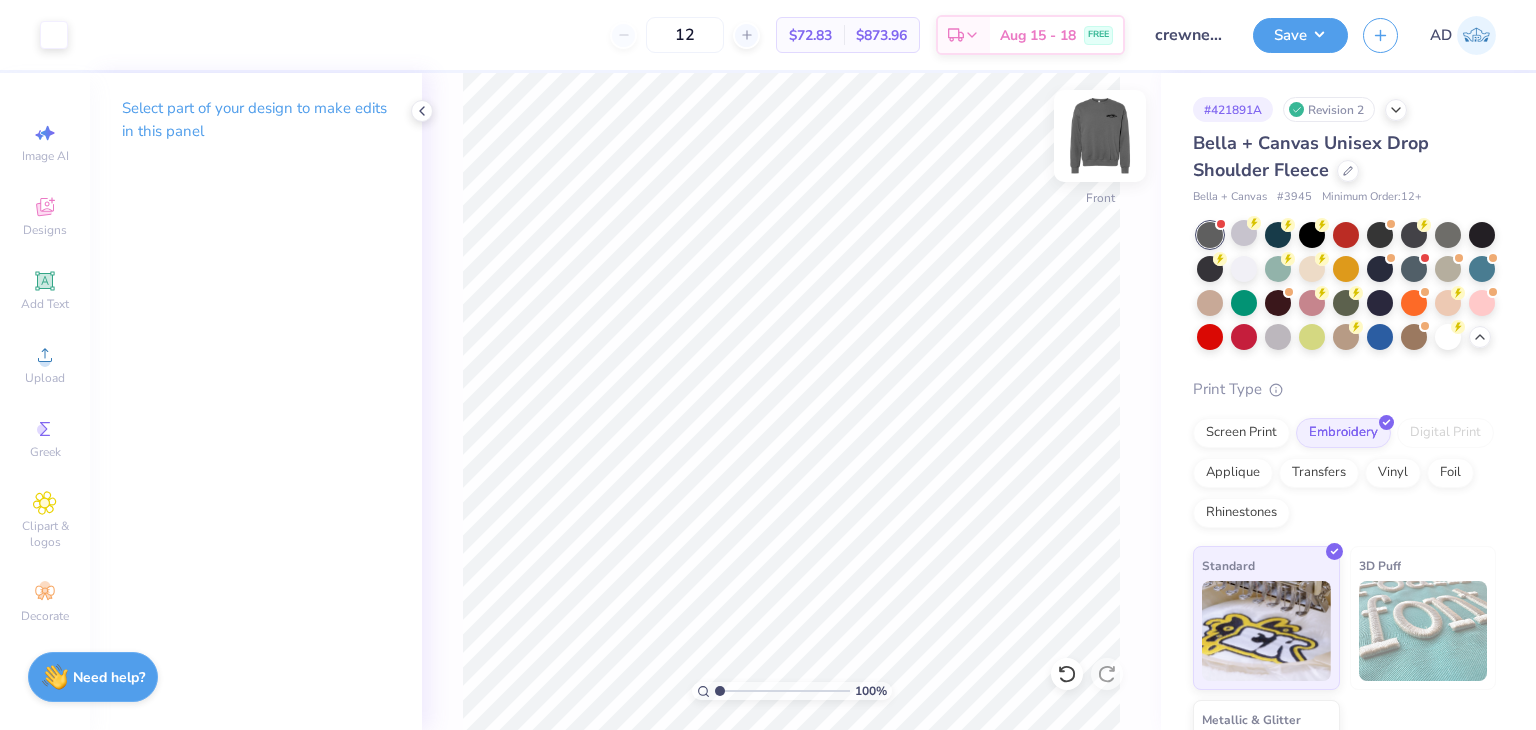 click at bounding box center (1100, 136) 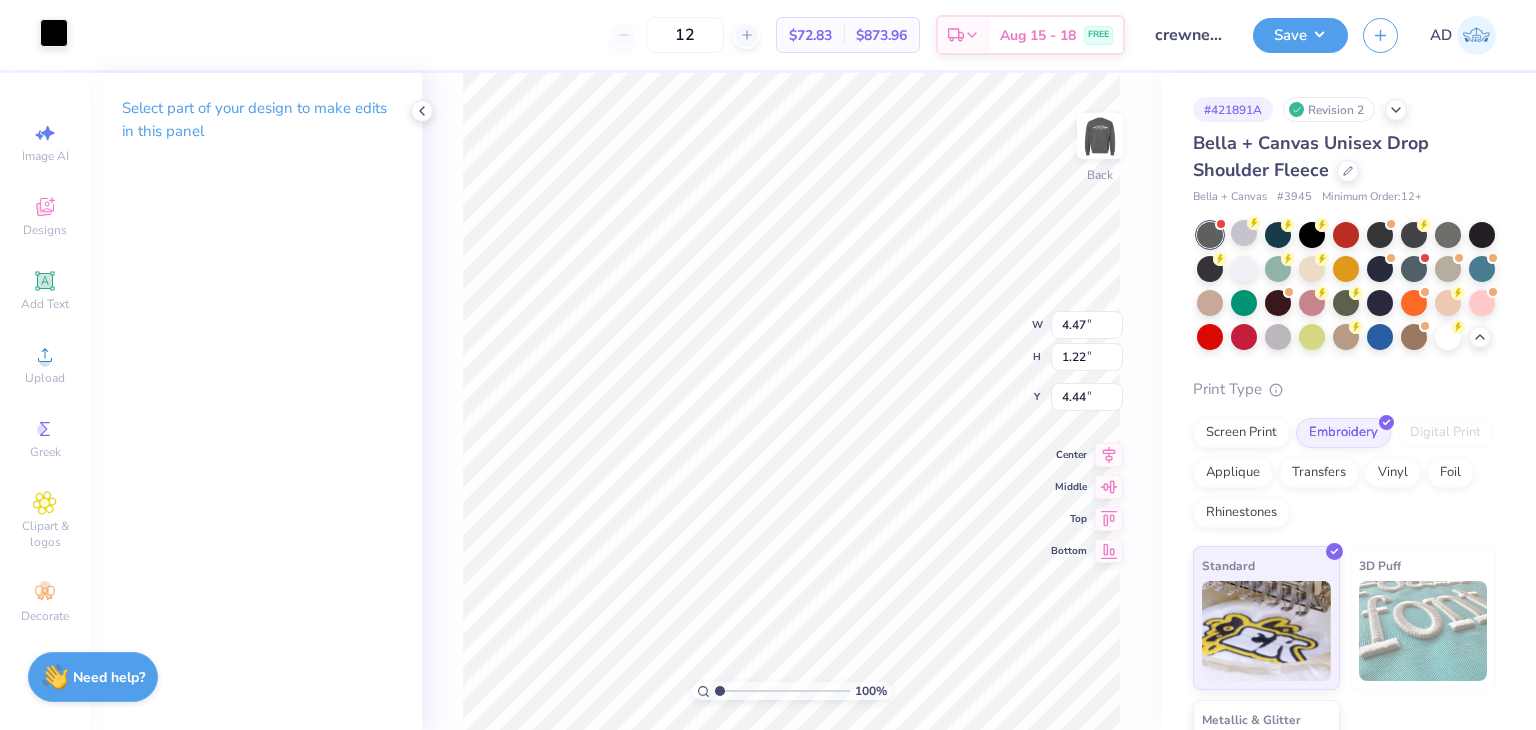click at bounding box center (54, 33) 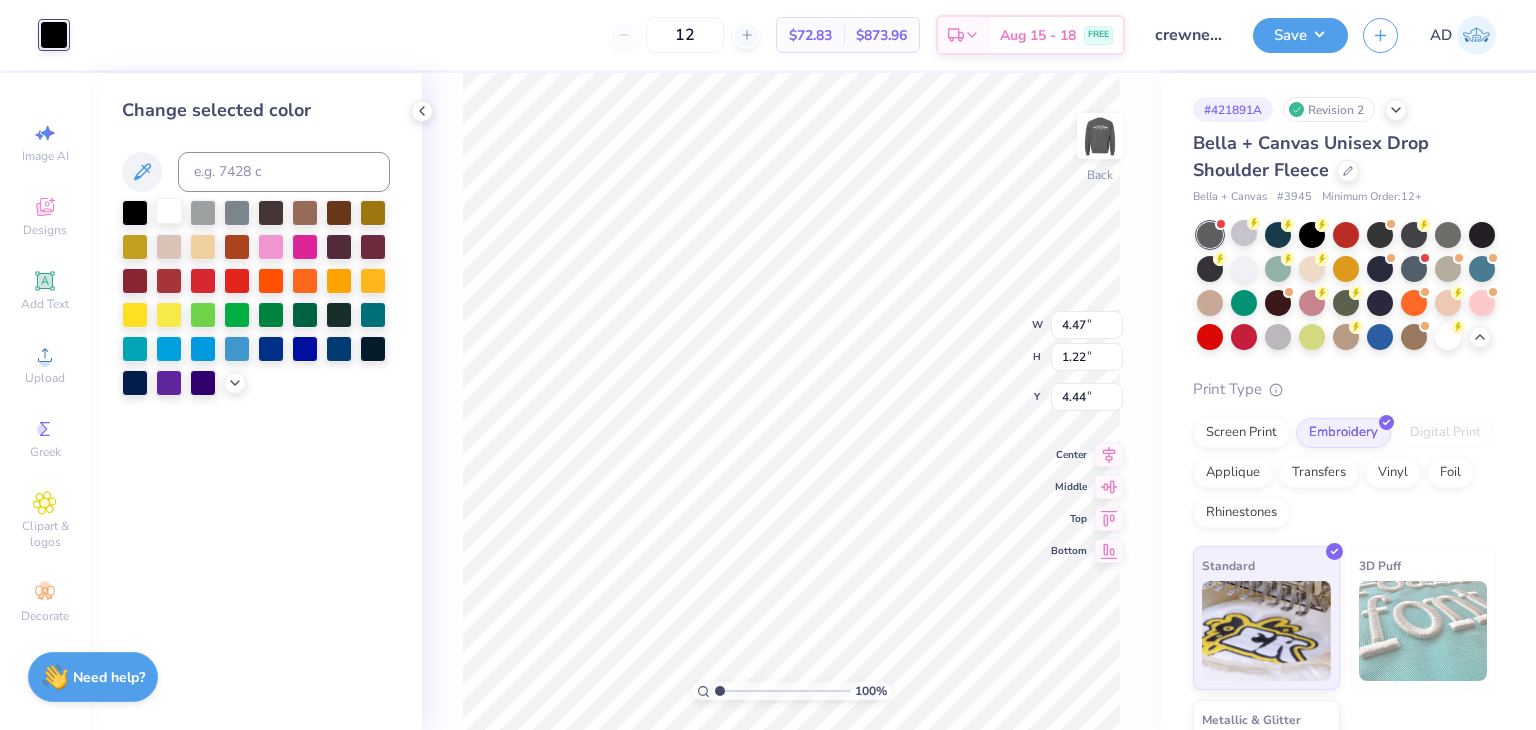 click at bounding box center [169, 211] 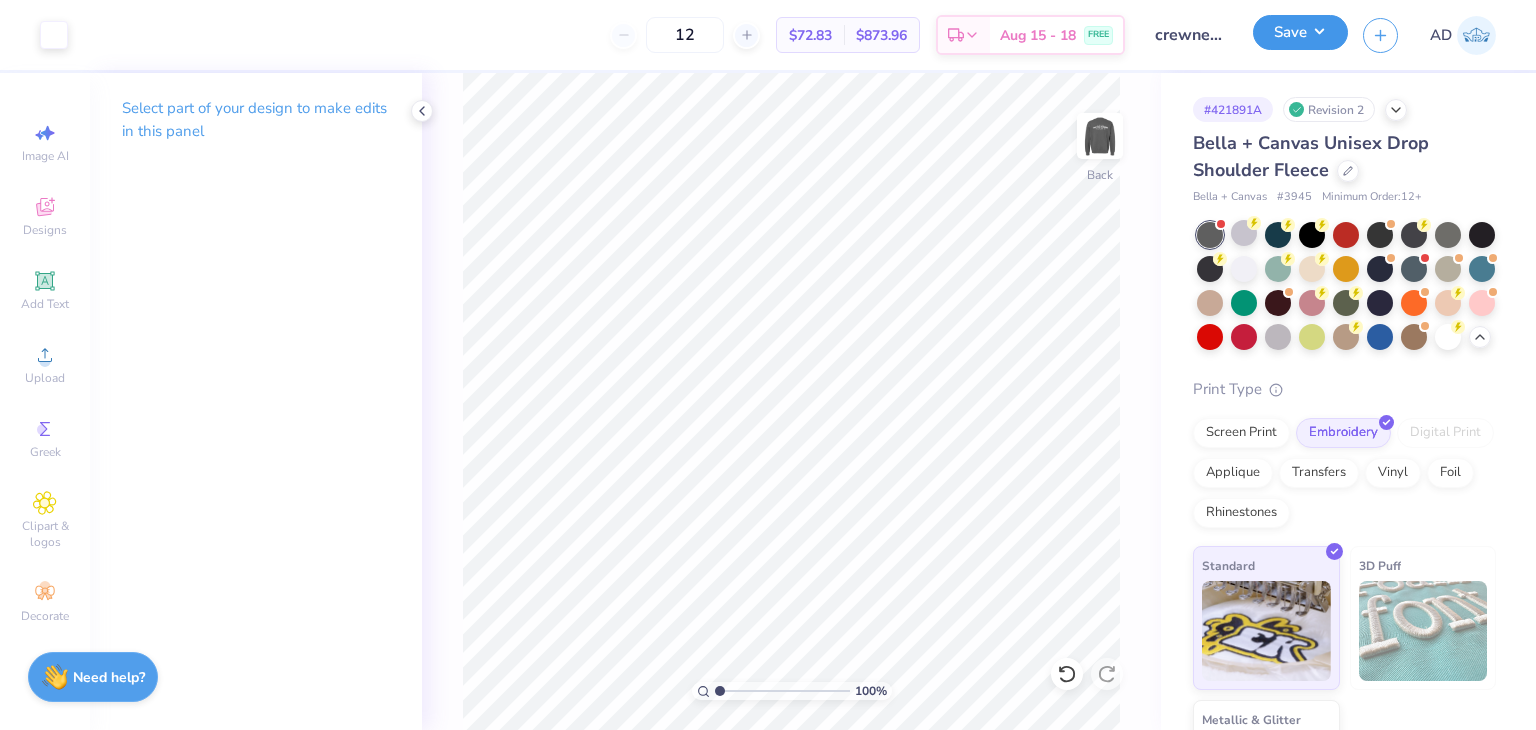 click on "Save" at bounding box center [1300, 32] 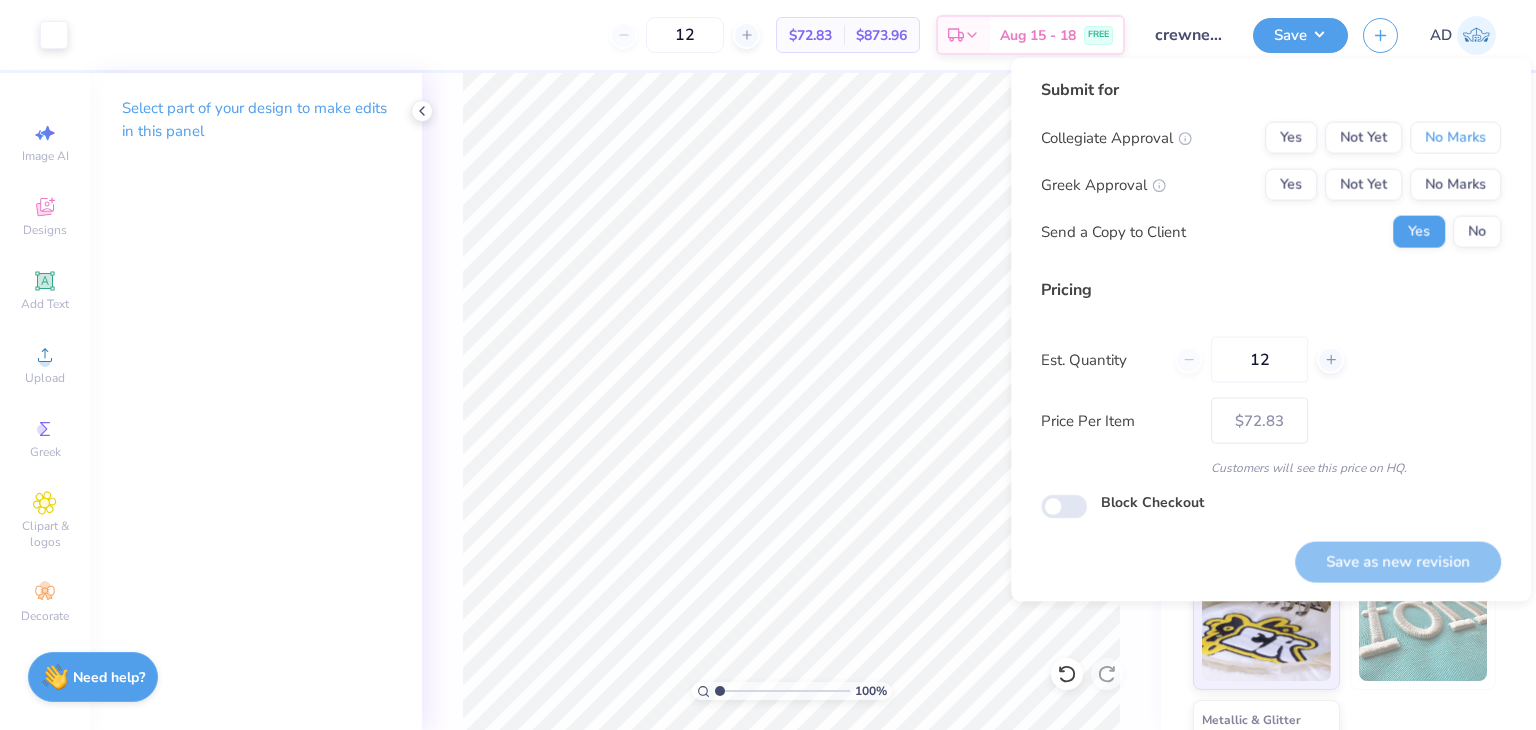 drag, startPoint x: 1448, startPoint y: 138, endPoint x: 1456, endPoint y: 165, distance: 28.160255 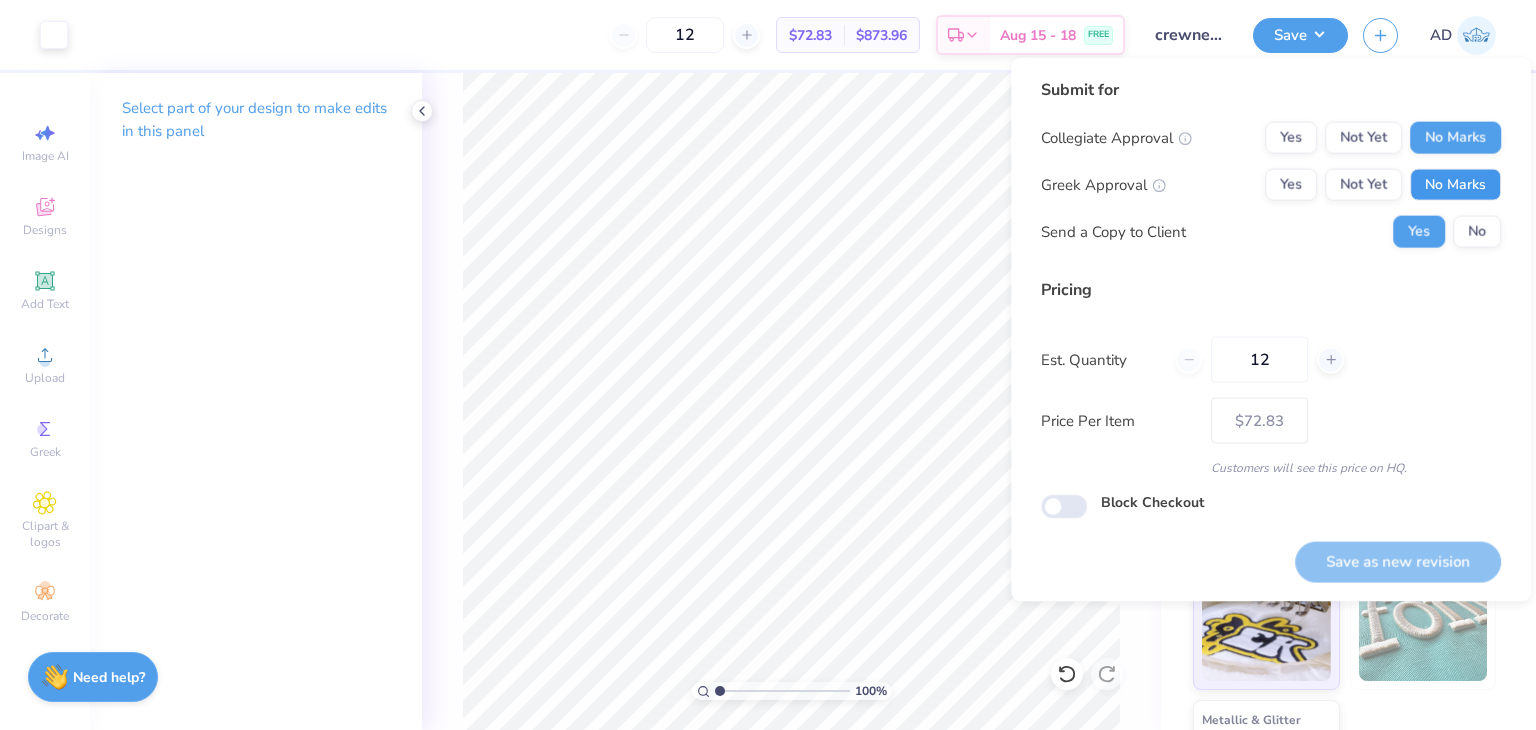 click on "No Marks" at bounding box center [1455, 185] 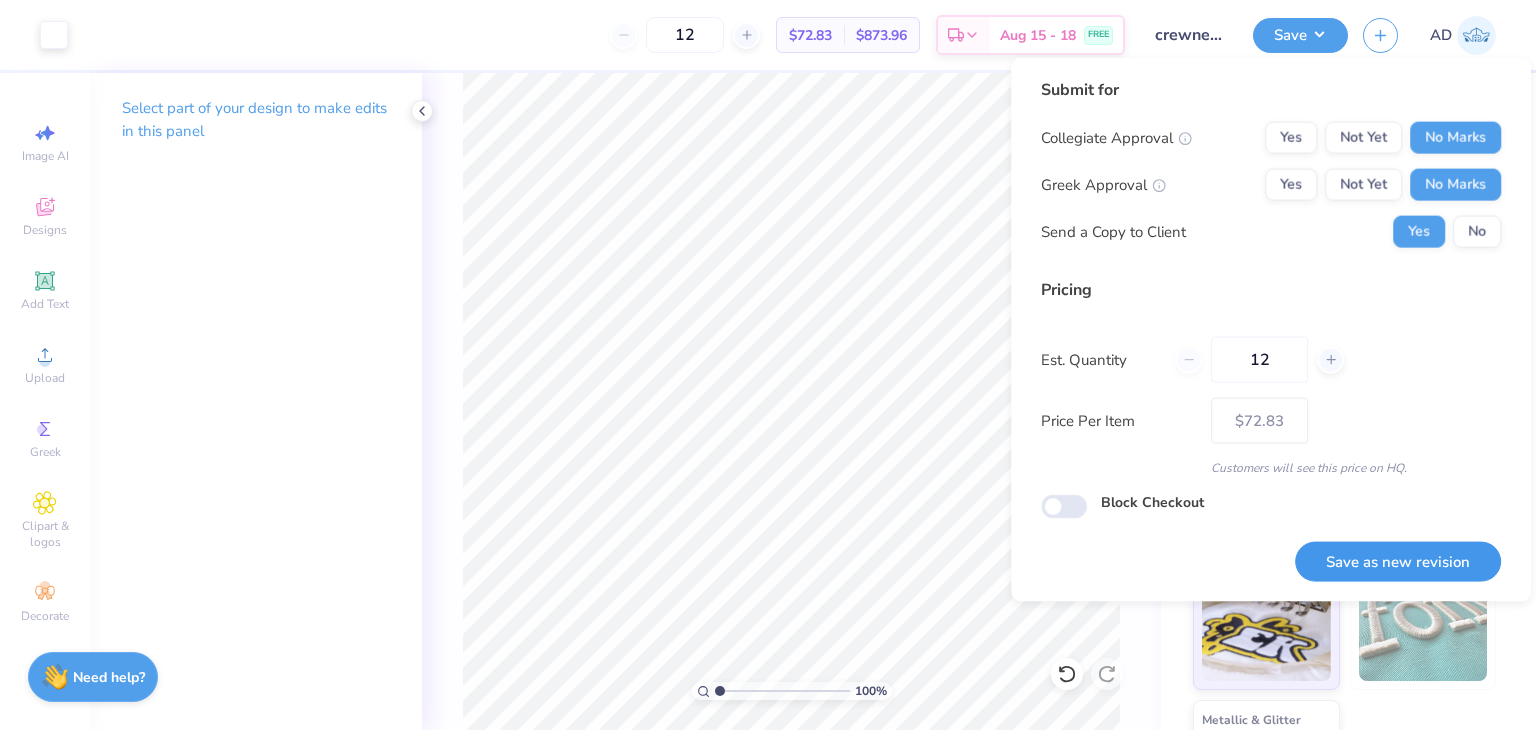 click on "Save as new revision" at bounding box center [1398, 561] 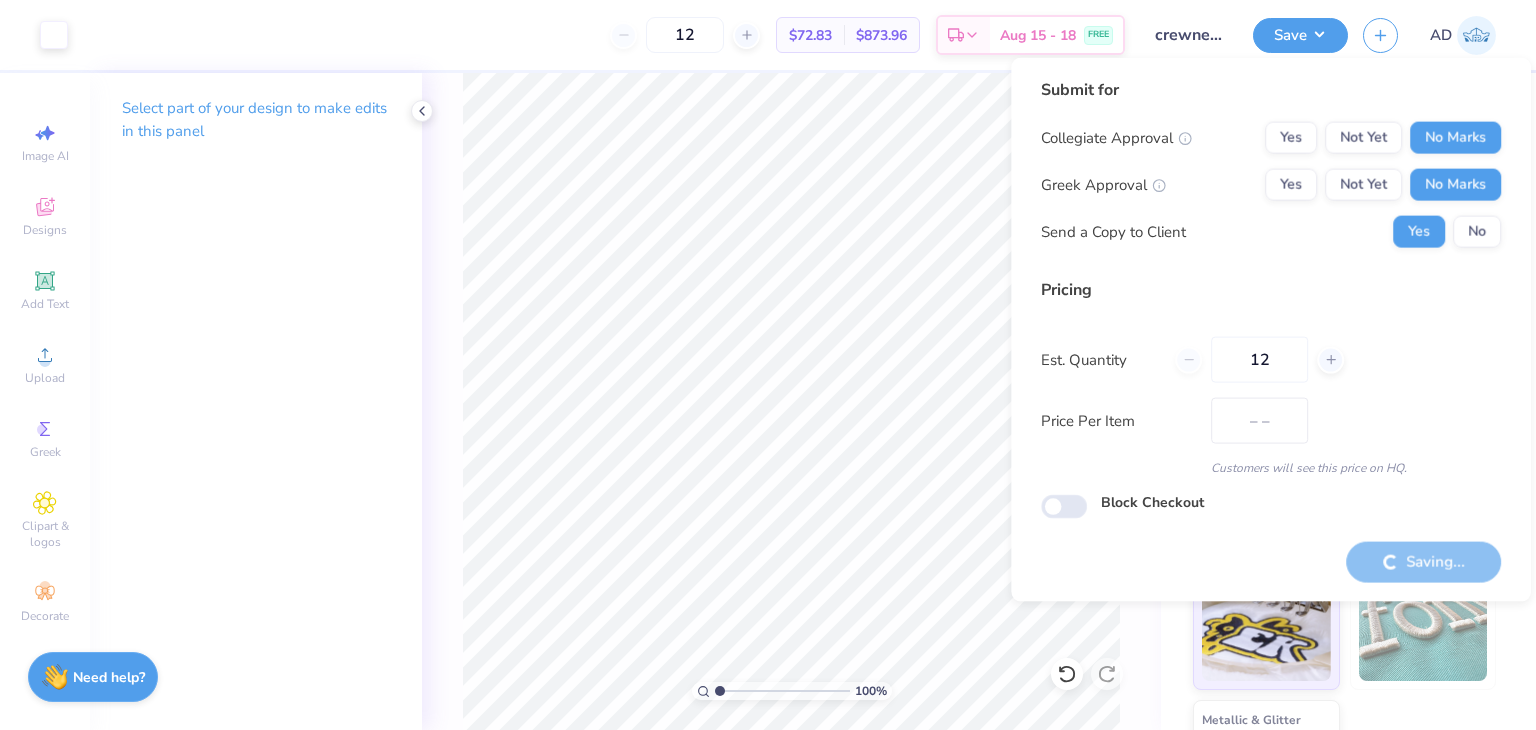 type on "$72.83" 